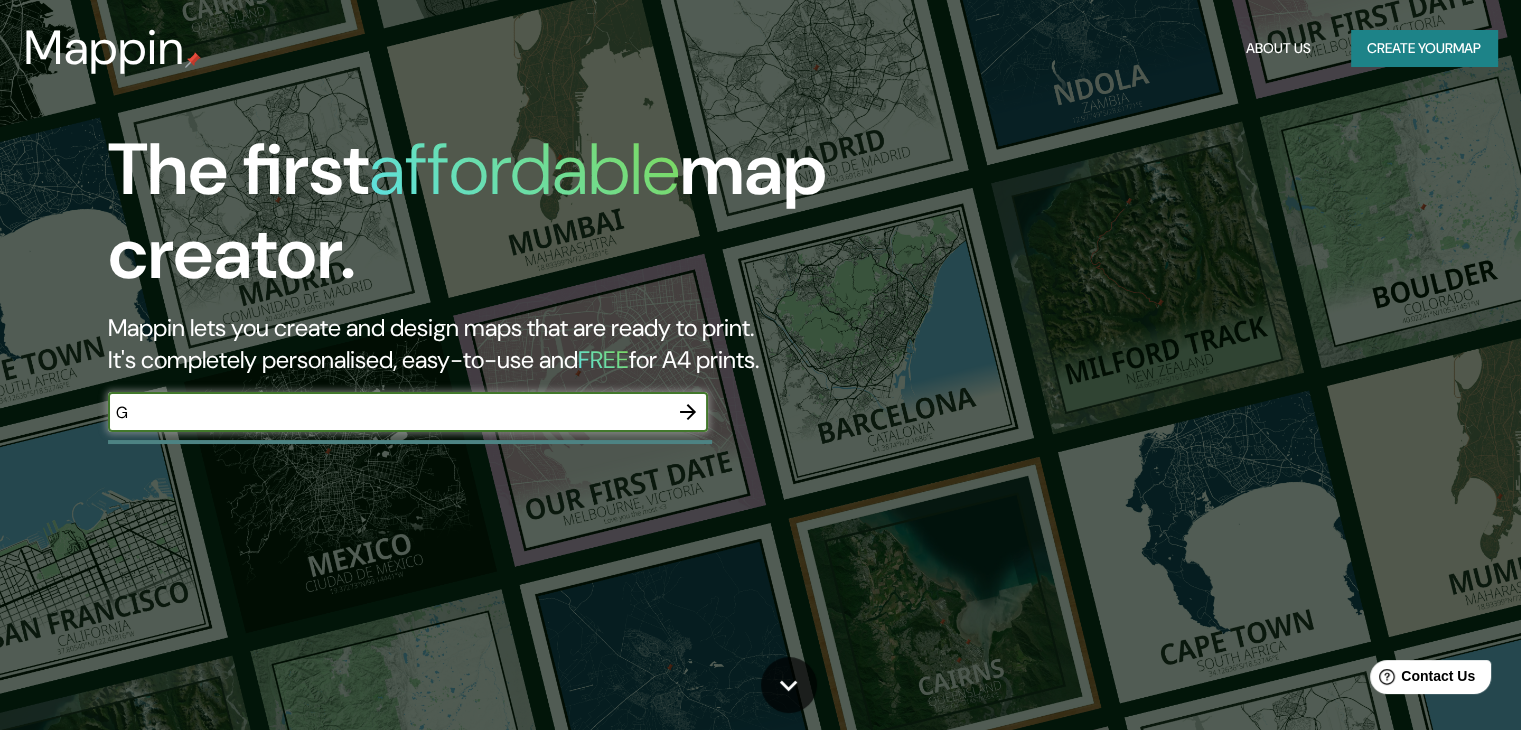 scroll, scrollTop: 0, scrollLeft: 0, axis: both 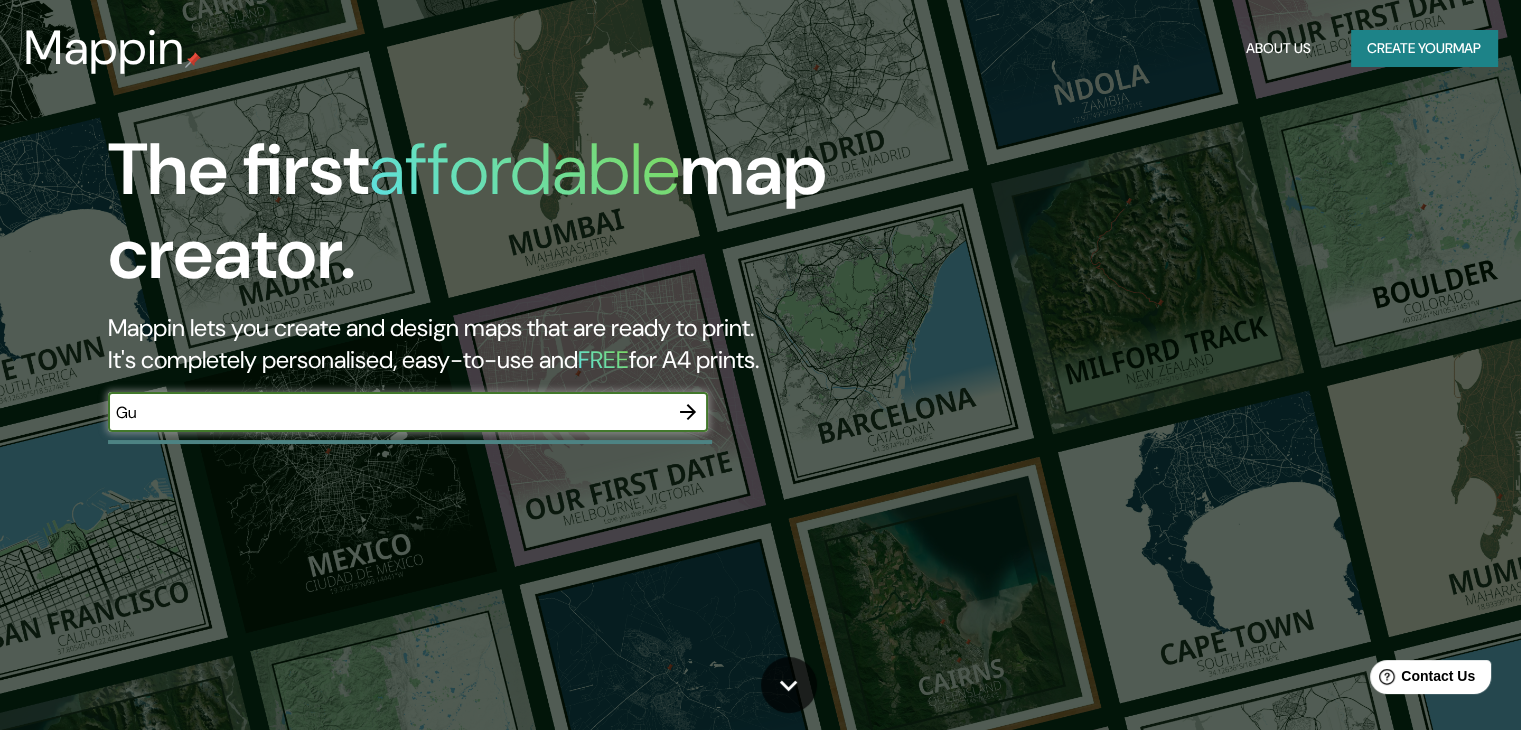 type on "G" 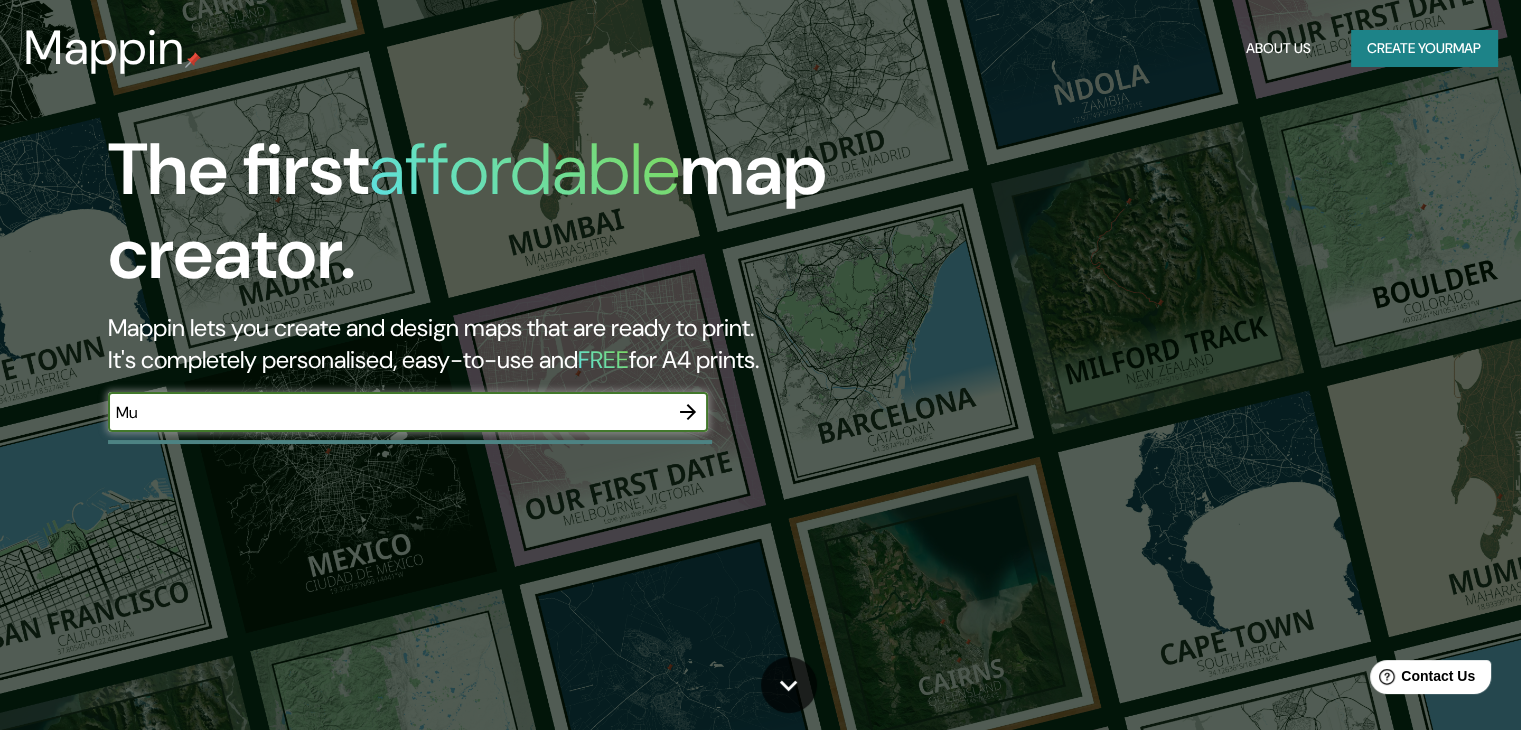 type on "M" 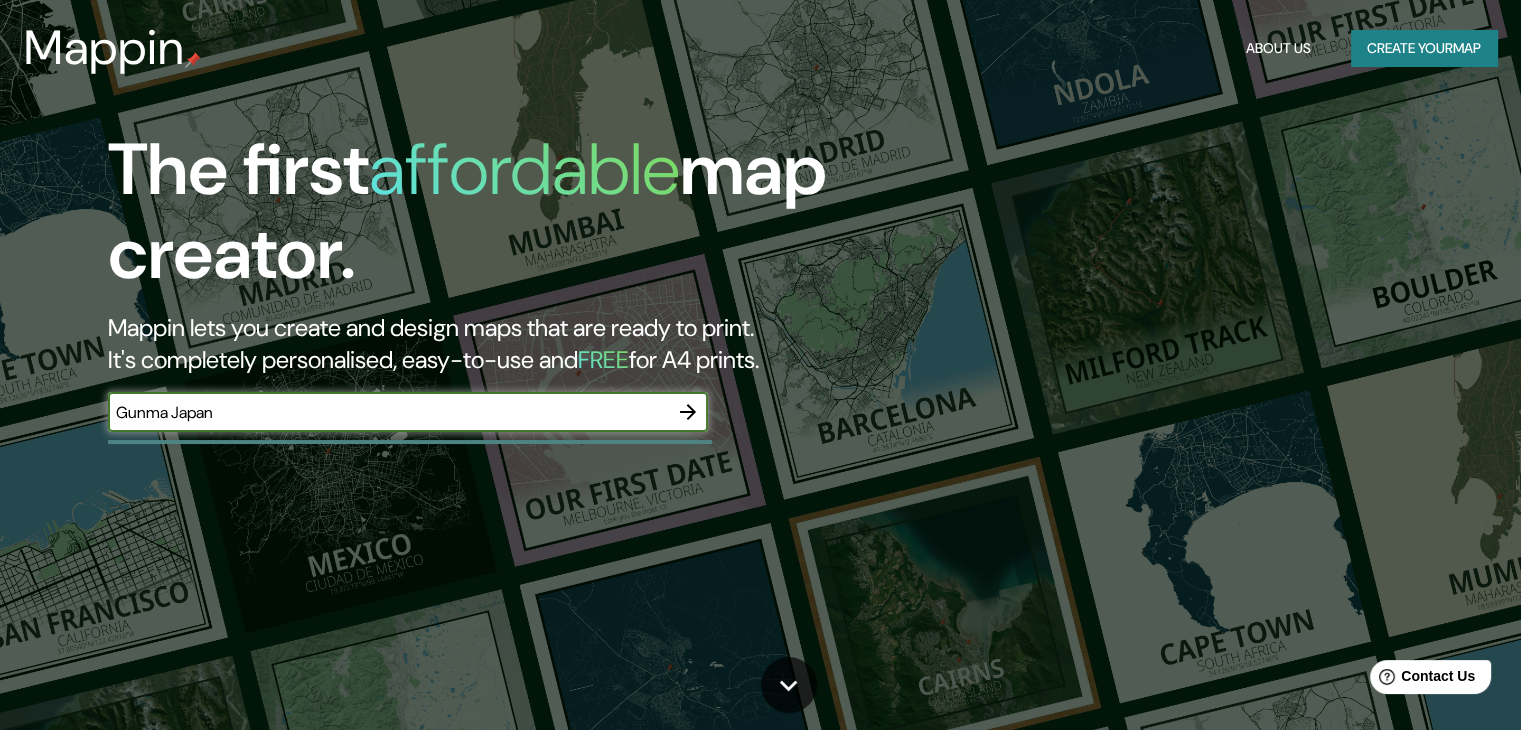 type on "Gunma Japan" 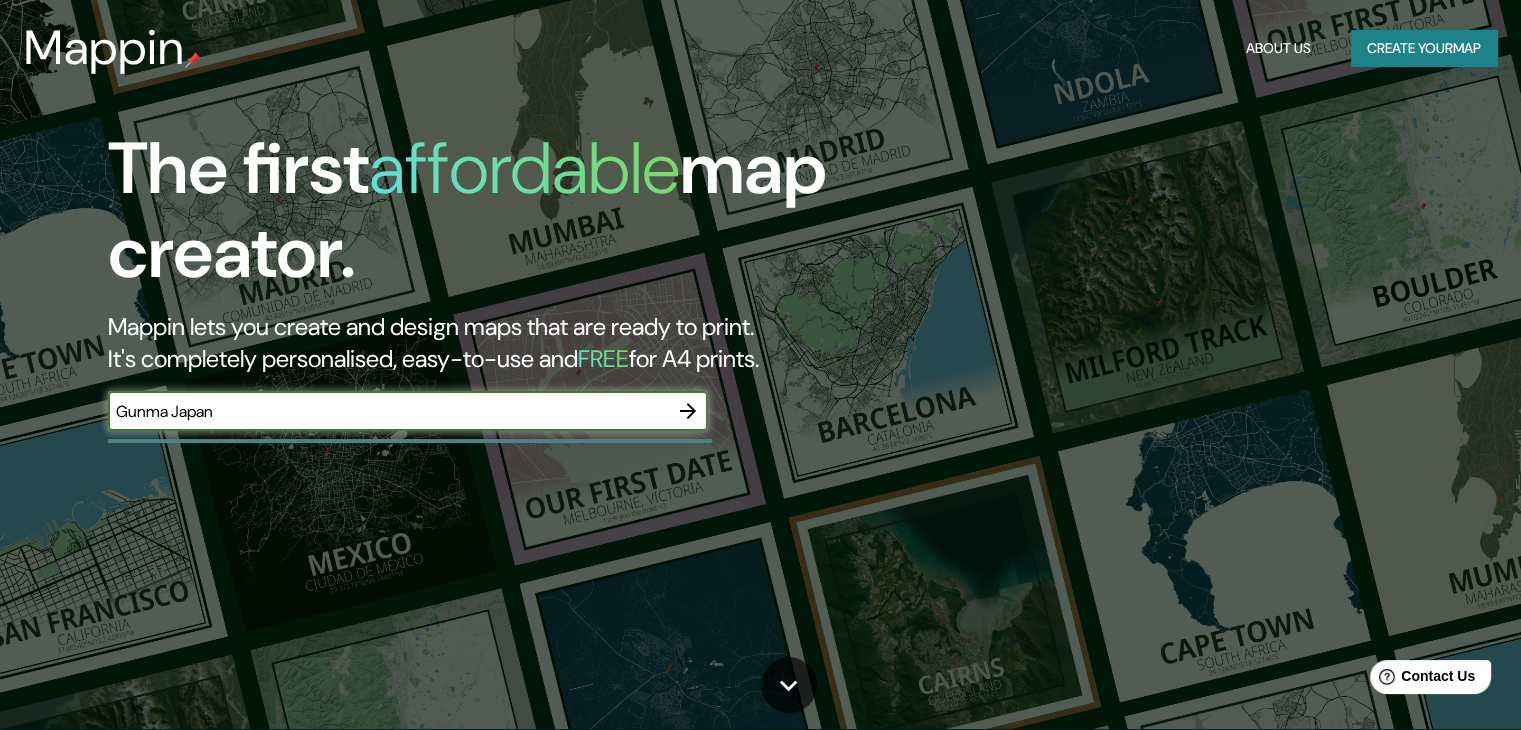 scroll, scrollTop: 0, scrollLeft: 0, axis: both 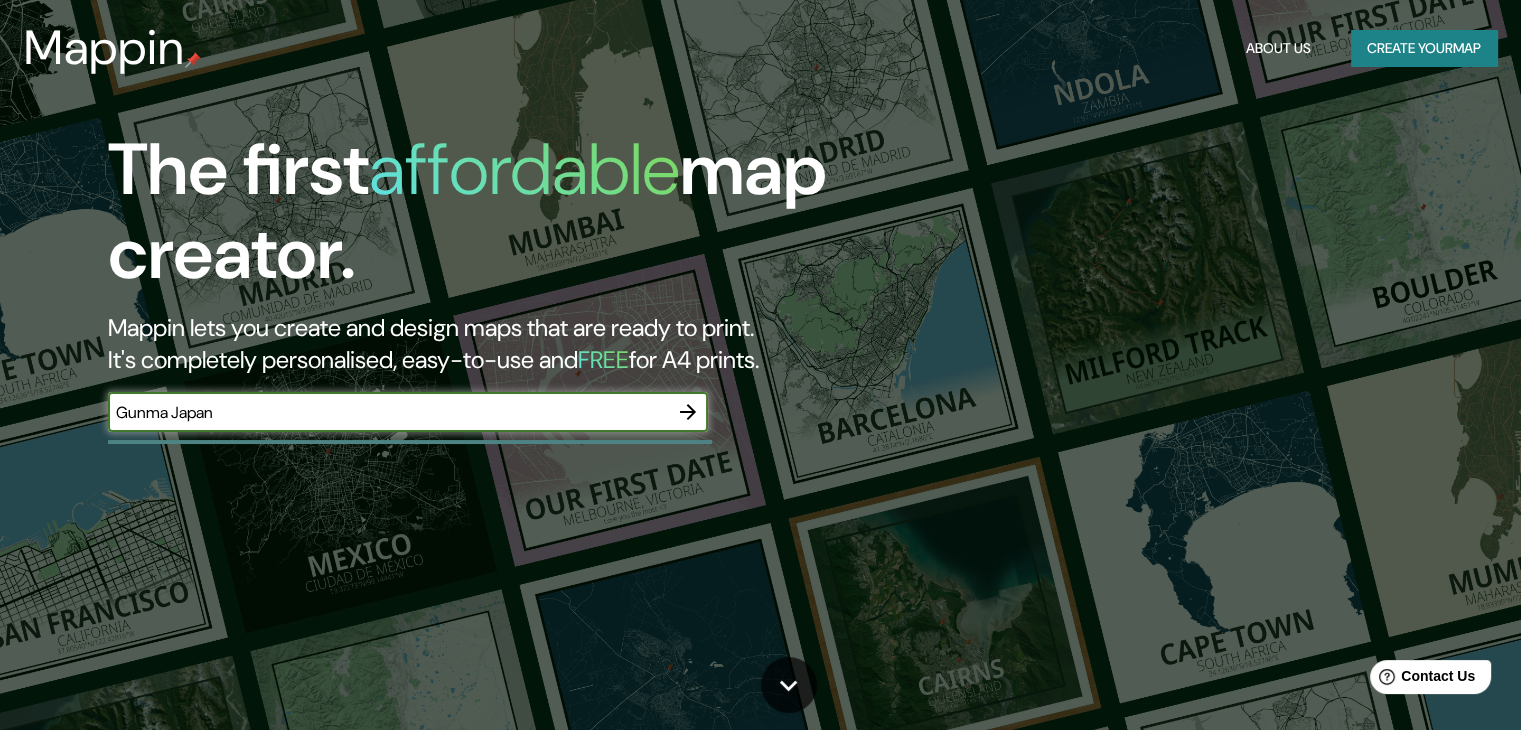 click 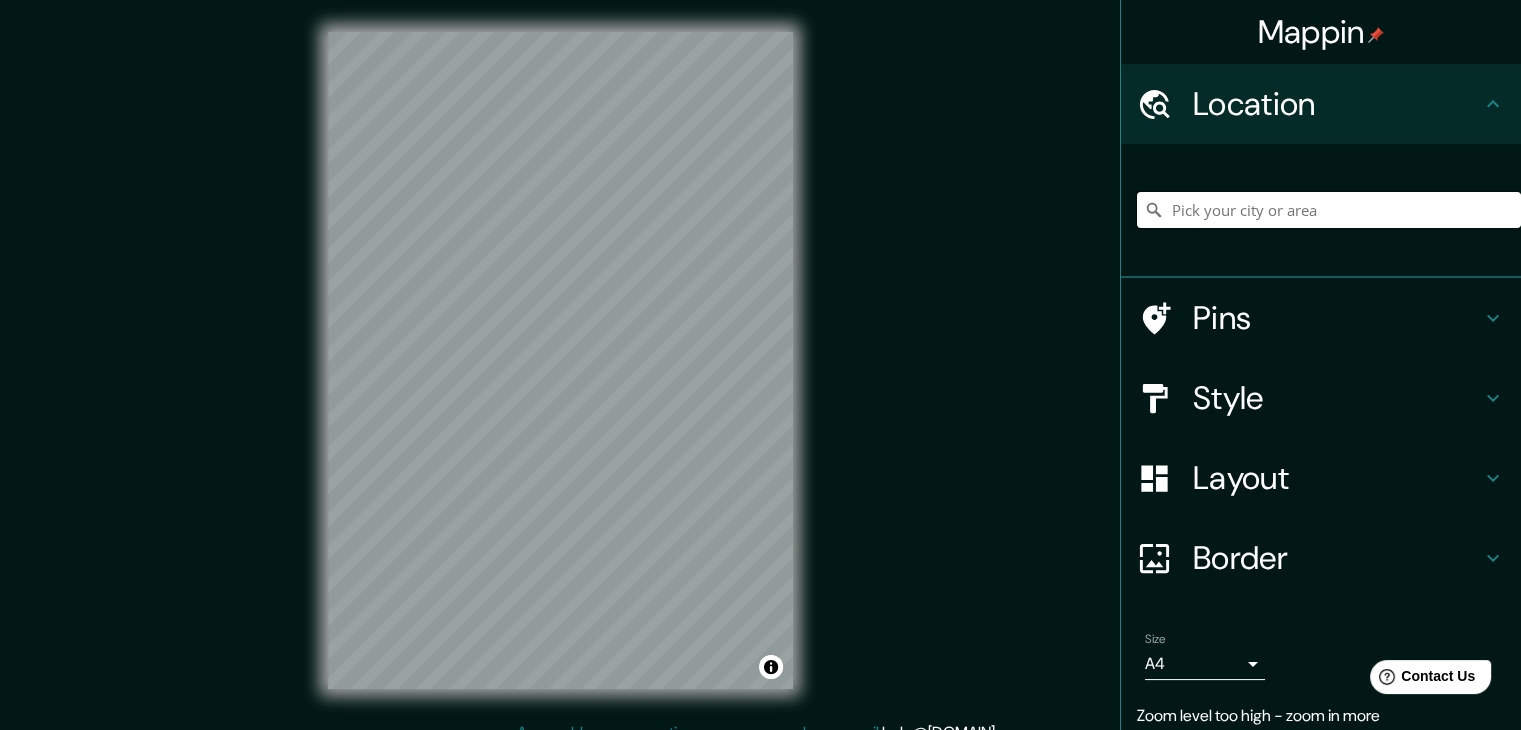 click at bounding box center [1329, 210] 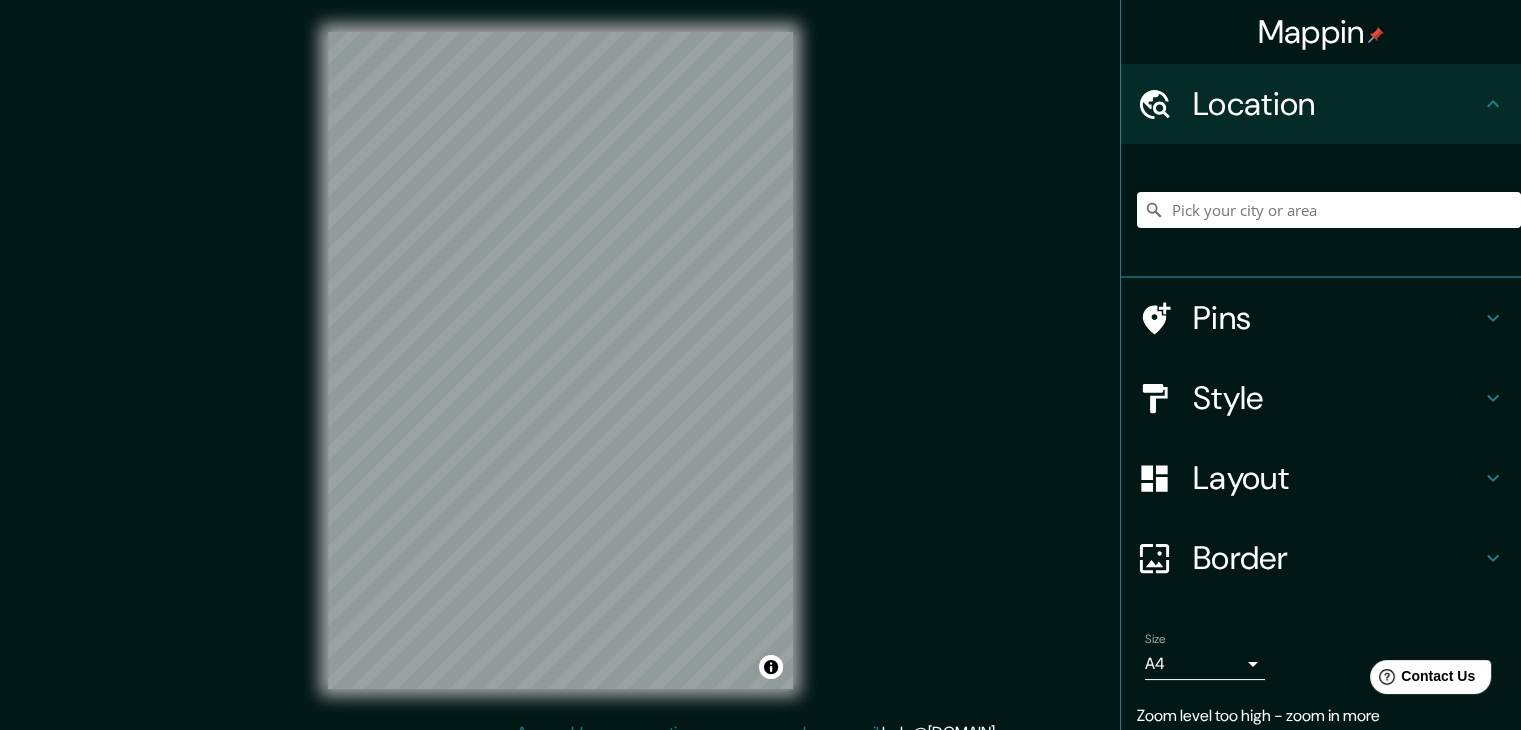 click on "© Mapbox   © OpenStreetMap   Improve this map" at bounding box center (560, 360) 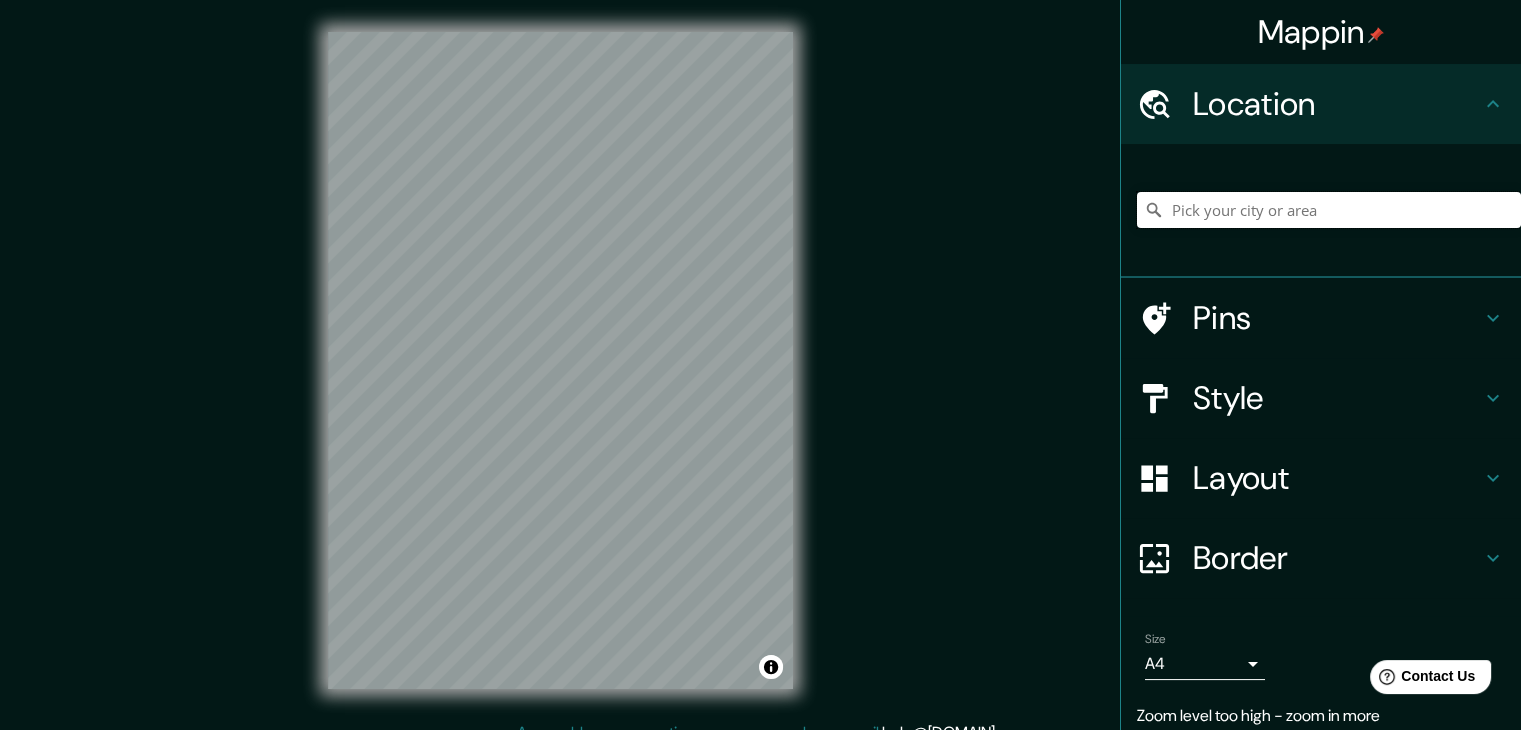click at bounding box center [1329, 210] 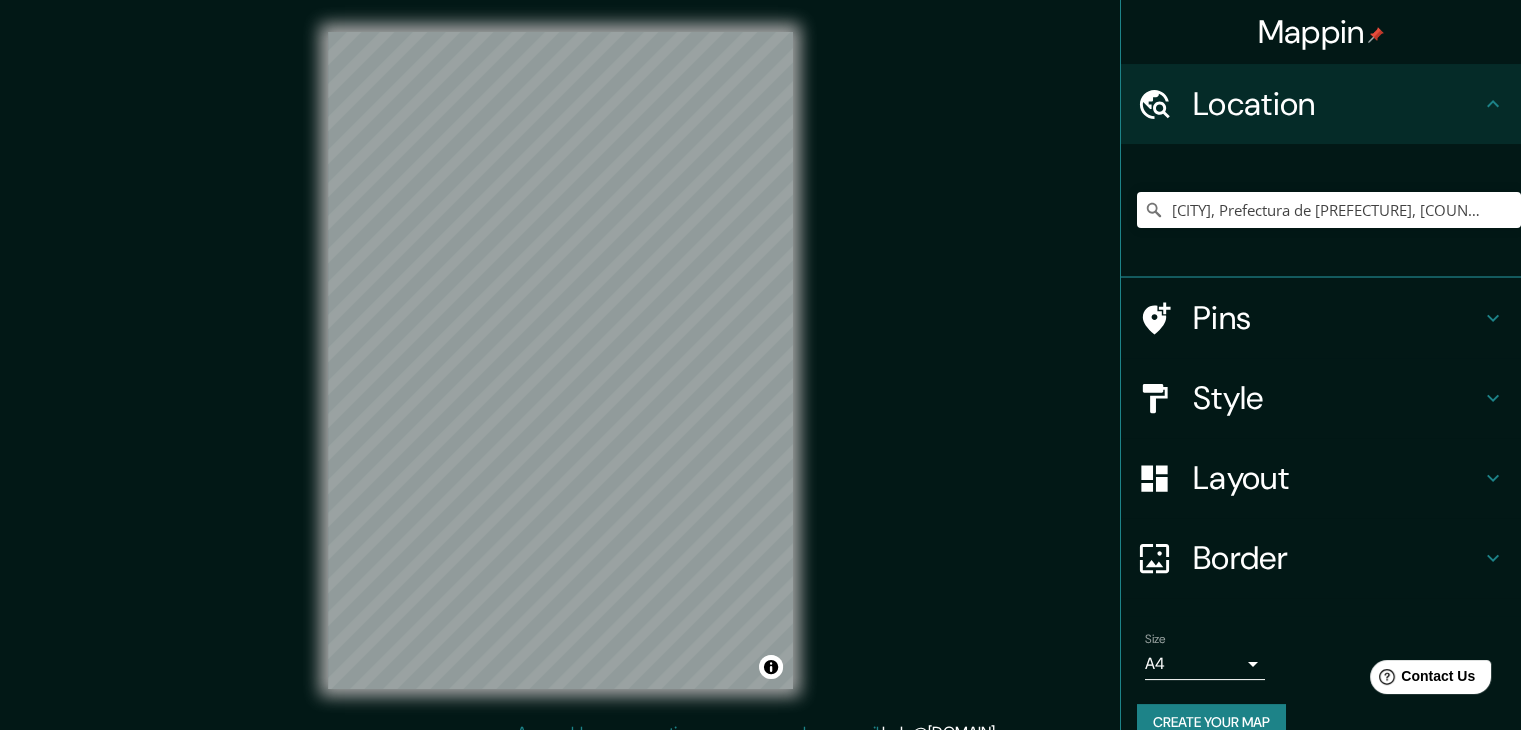 scroll, scrollTop: 23, scrollLeft: 0, axis: vertical 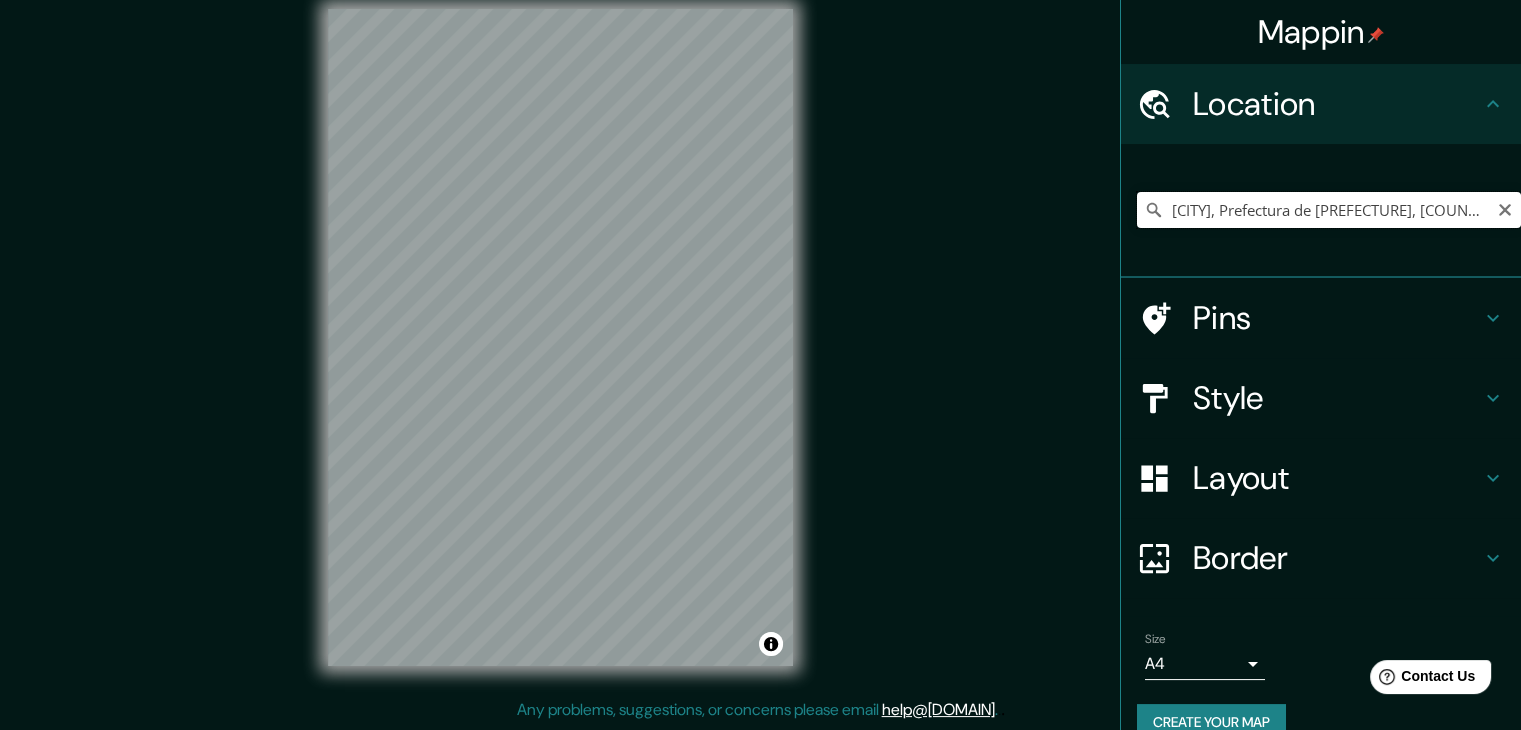 click on "[CITY], Prefectura de [PREFECTURE], [COUNTRY]" at bounding box center (1329, 210) 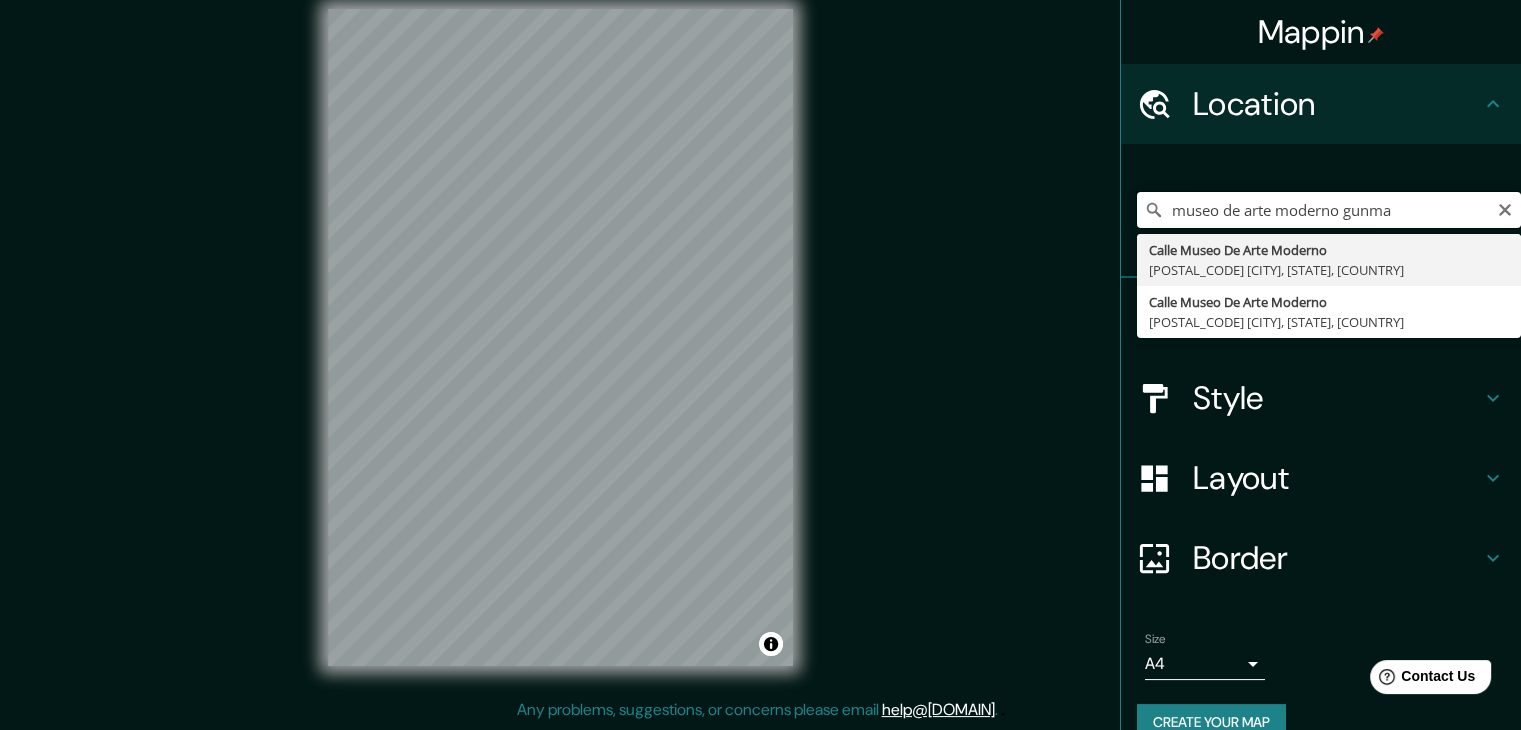 click on "museo de arte moderno gunma" at bounding box center [1329, 210] 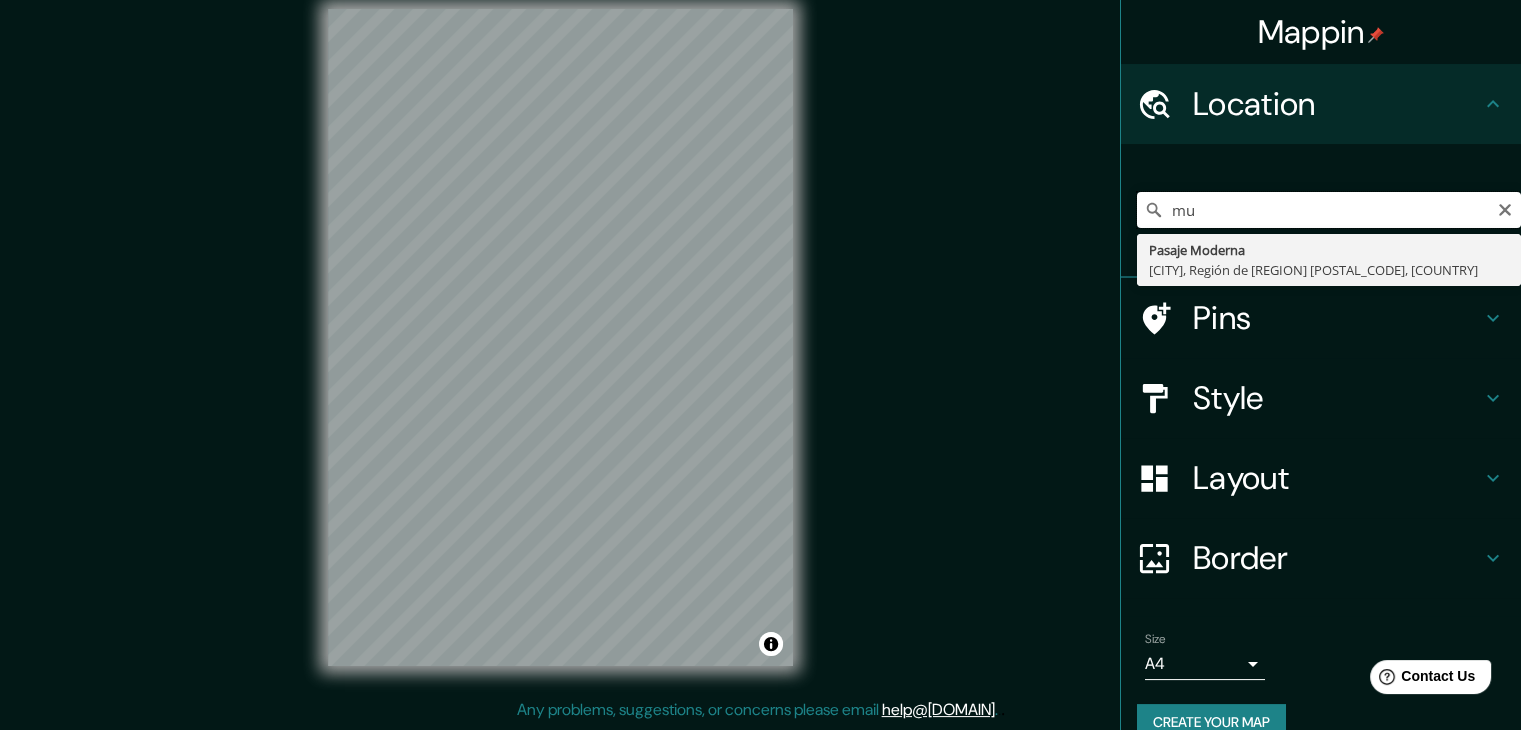 type on "m" 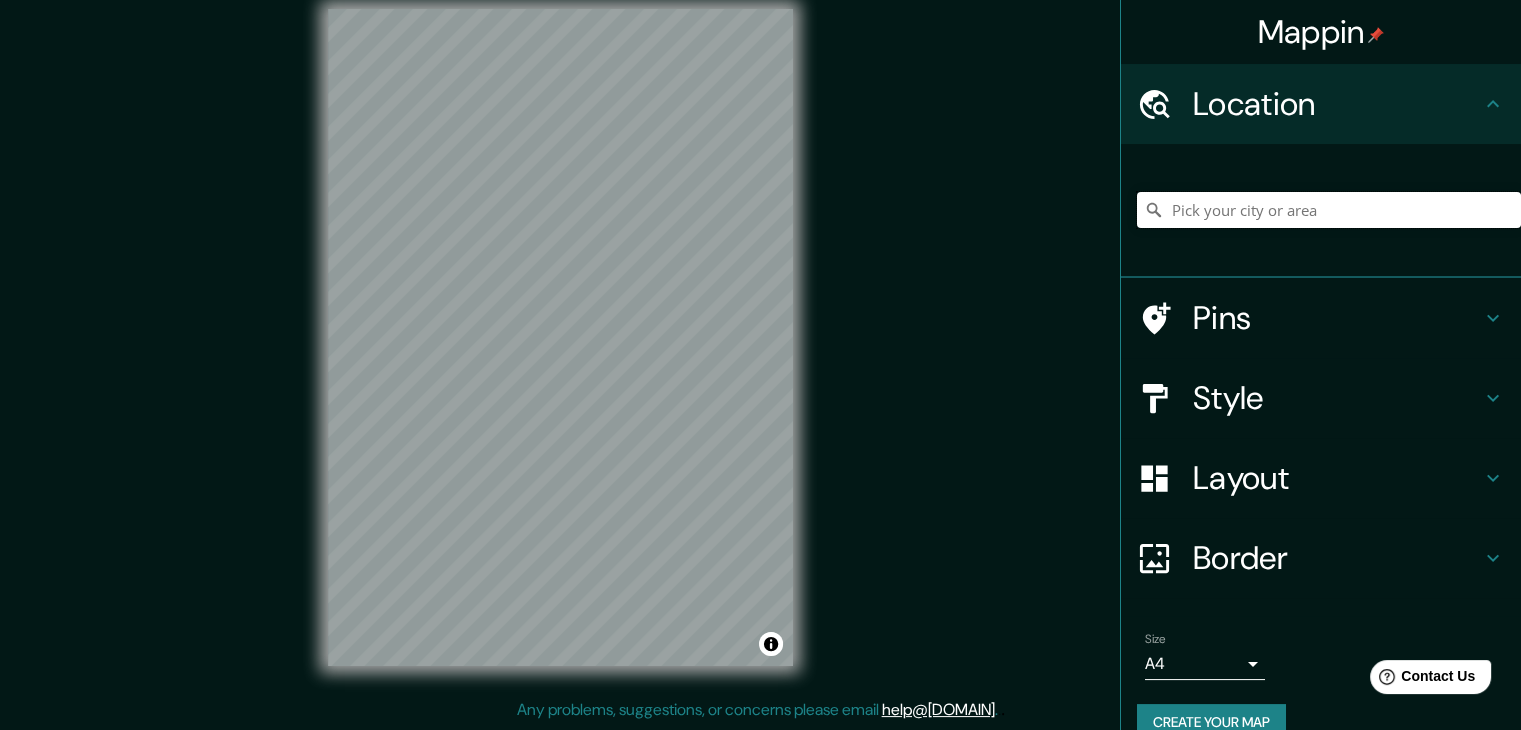 type 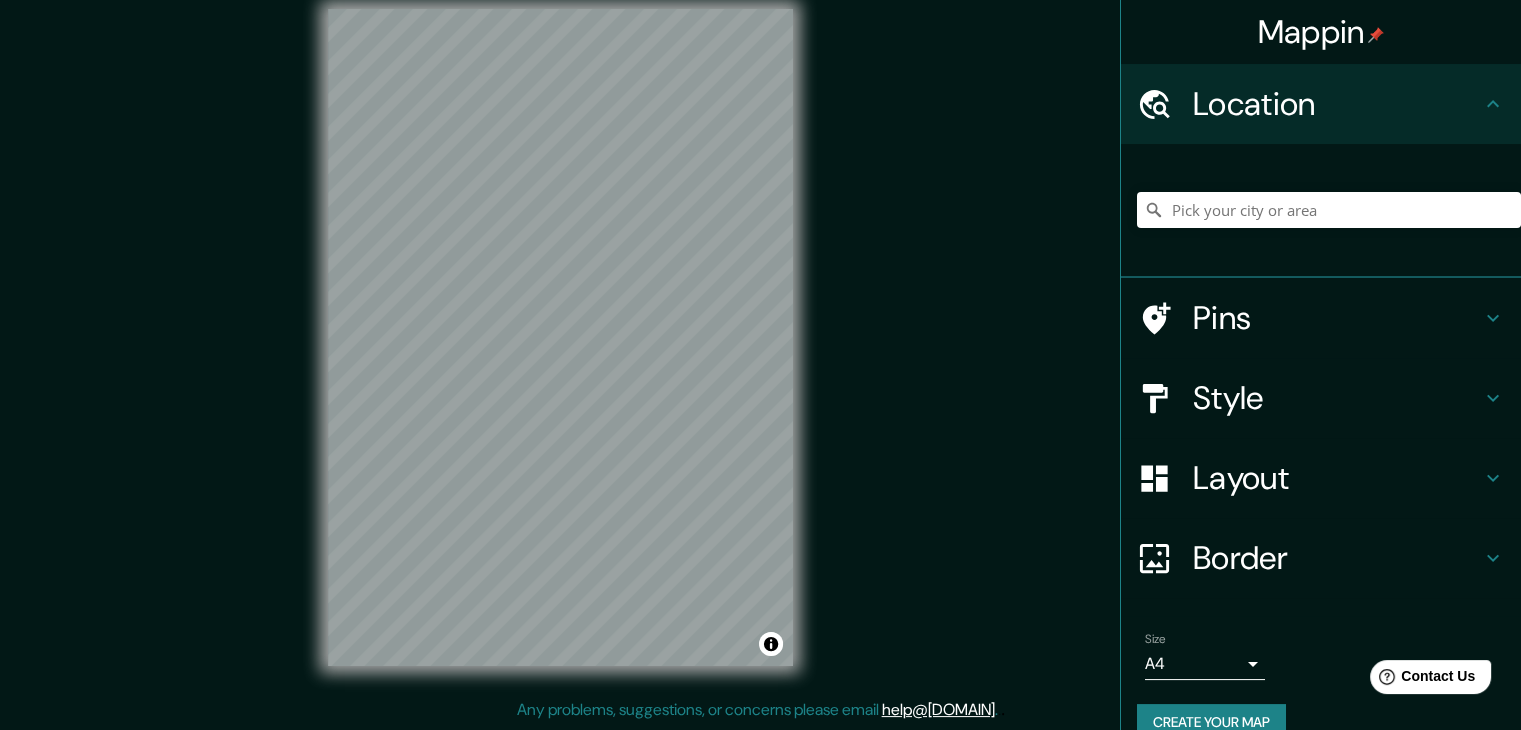 click on "Mappin Location Pins Style Layout Border Choose a border.  Hint : you can make layers of the frame opaque to create some cool effects. None Simple Transparent Fancy Size A4 single Create your map © Mapbox   © OpenStreetMap   Improve this map Any problems, suggestions, or concerns please email    help@[DOMAIN] . . ." at bounding box center [760, 353] 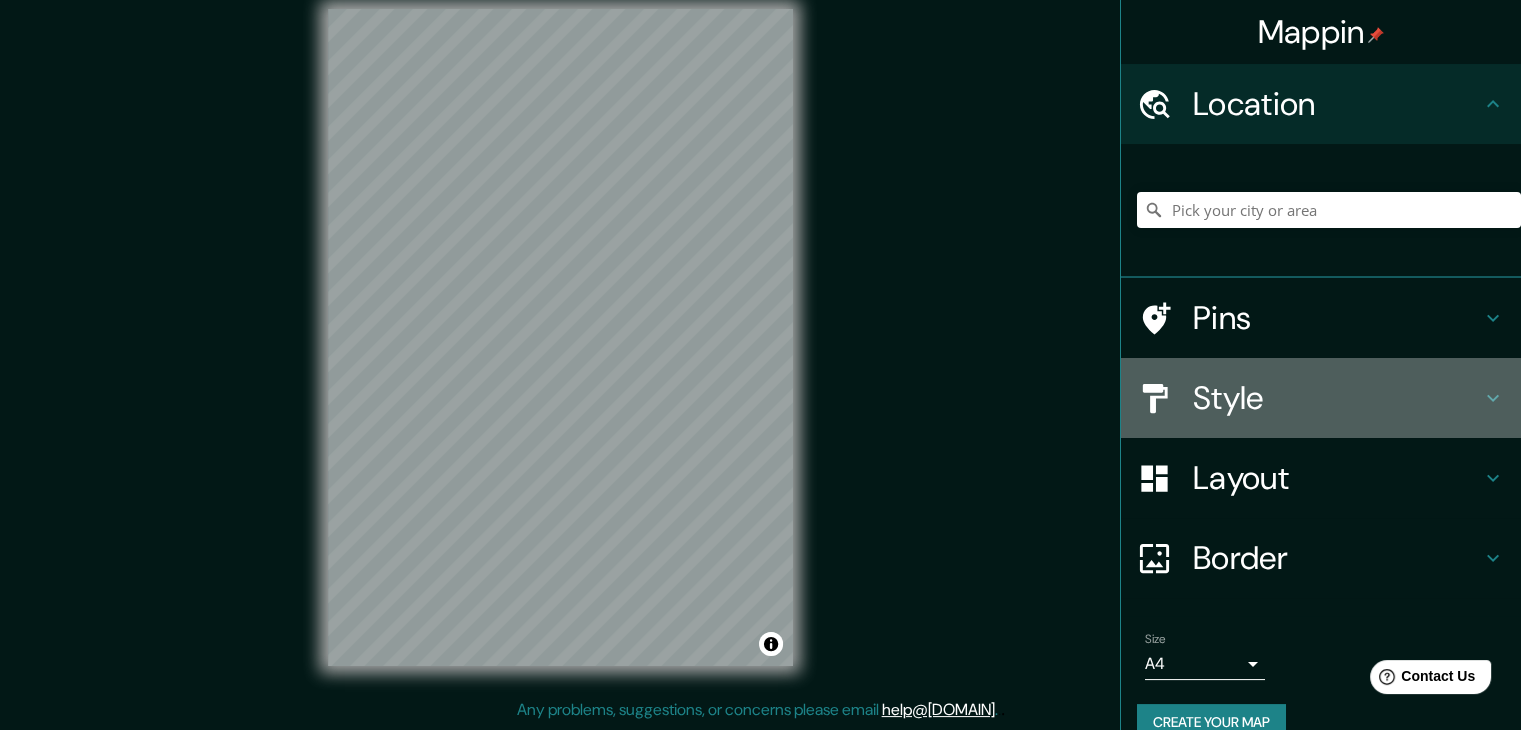 click on "Style" at bounding box center [1337, 398] 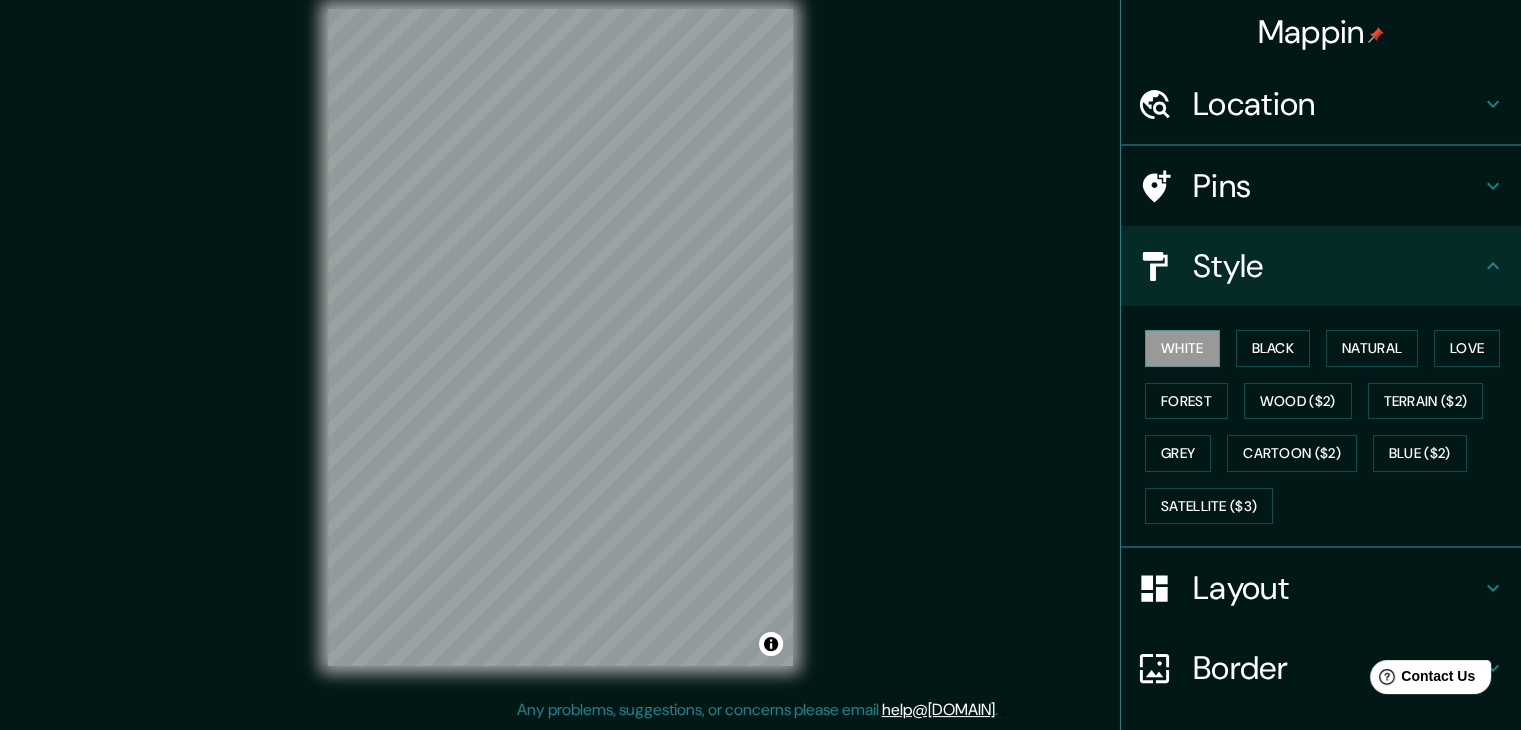 click on "Location Pins Style White Black Natural Love Forest Wood ($2) Terrain ($2) Grey Cartoon ($2) Blue ($2) Satellite ($3) Layout Border Choose a border.  Hint : you can make layers of the frame opaque to create some cool effects. None Simple Transparent Fancy Size A4 single Create your map" at bounding box center [1321, 469] 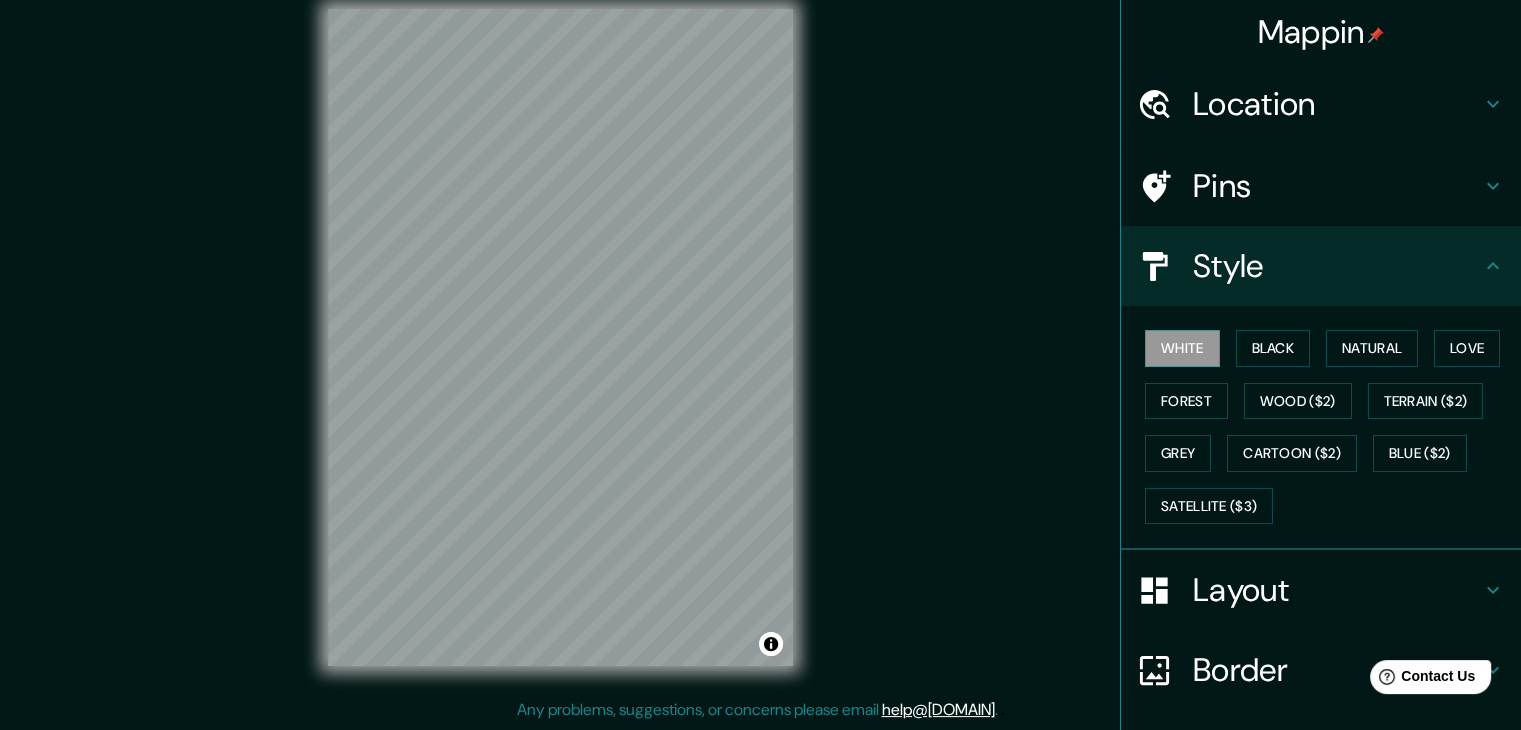 click on "Style" at bounding box center (1321, 266) 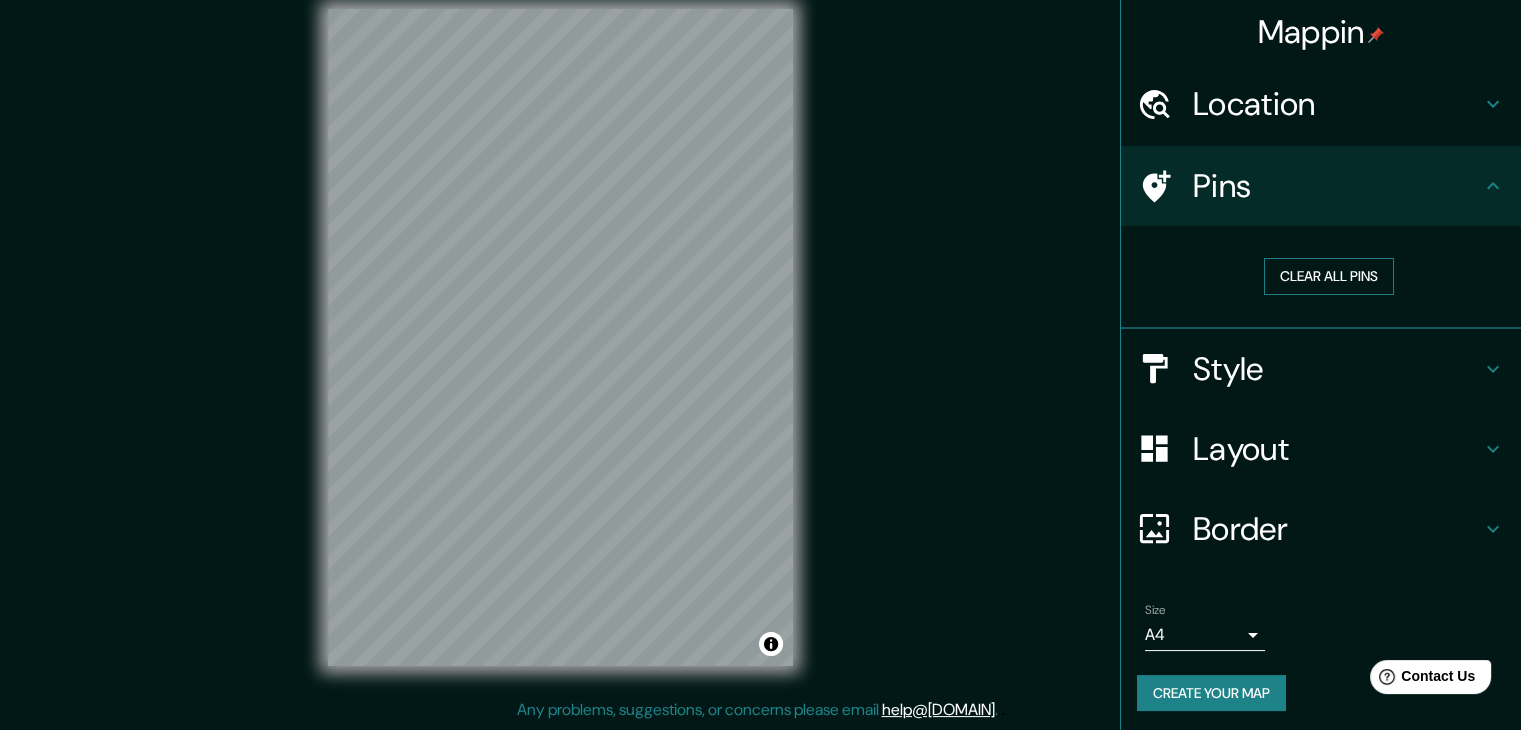 click on "Clear all pins" at bounding box center [1329, 276] 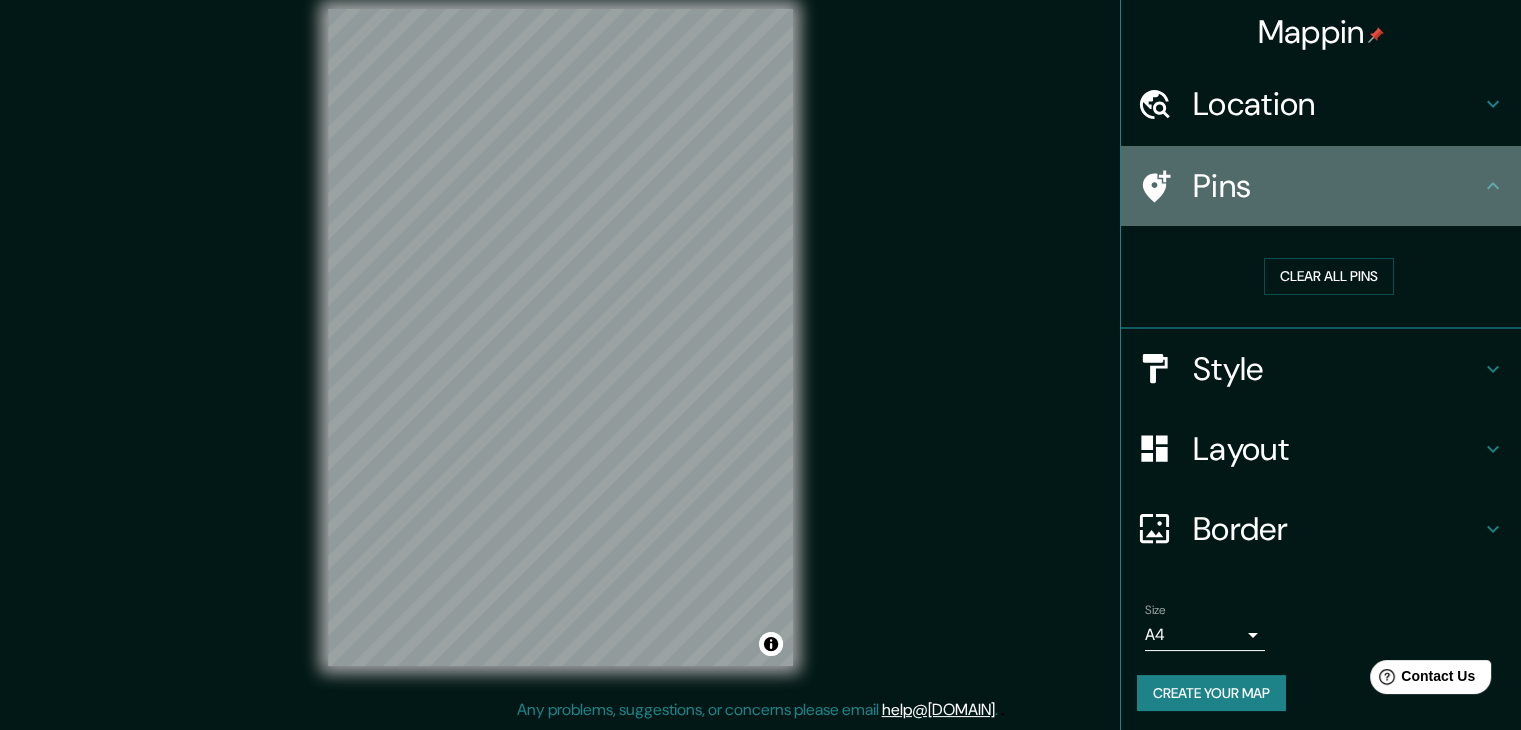 click on "Pins" at bounding box center (1337, 186) 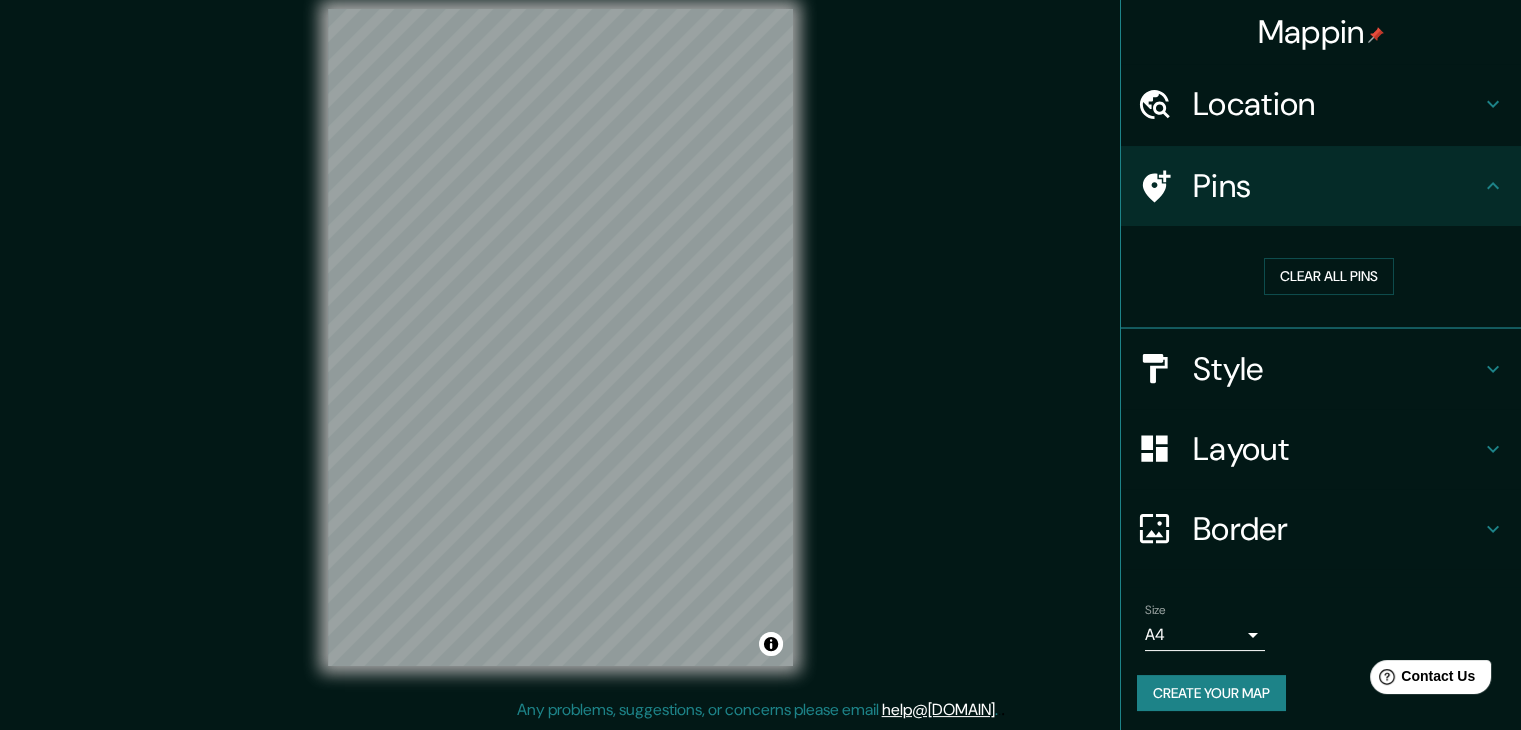 click 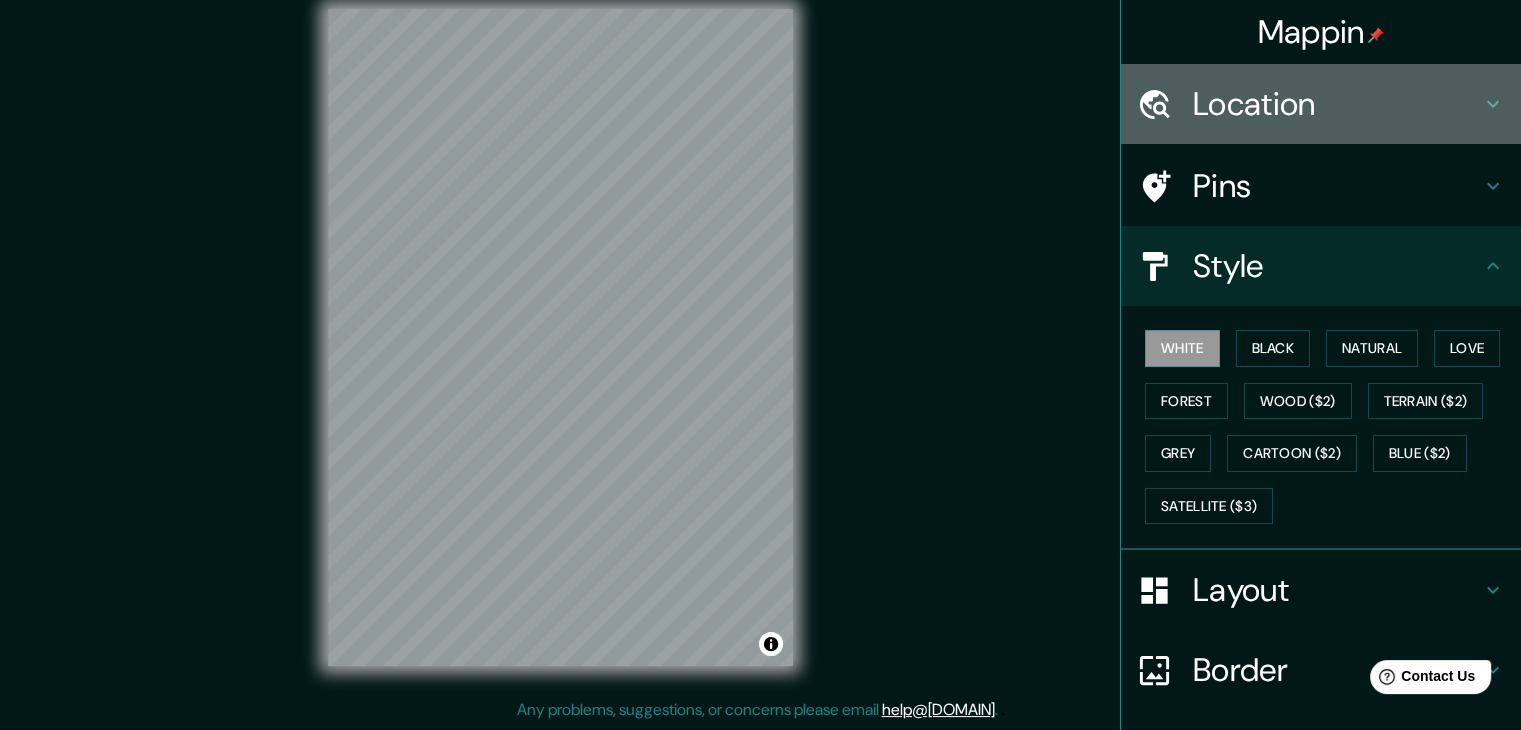 click on "Location" at bounding box center [1321, 104] 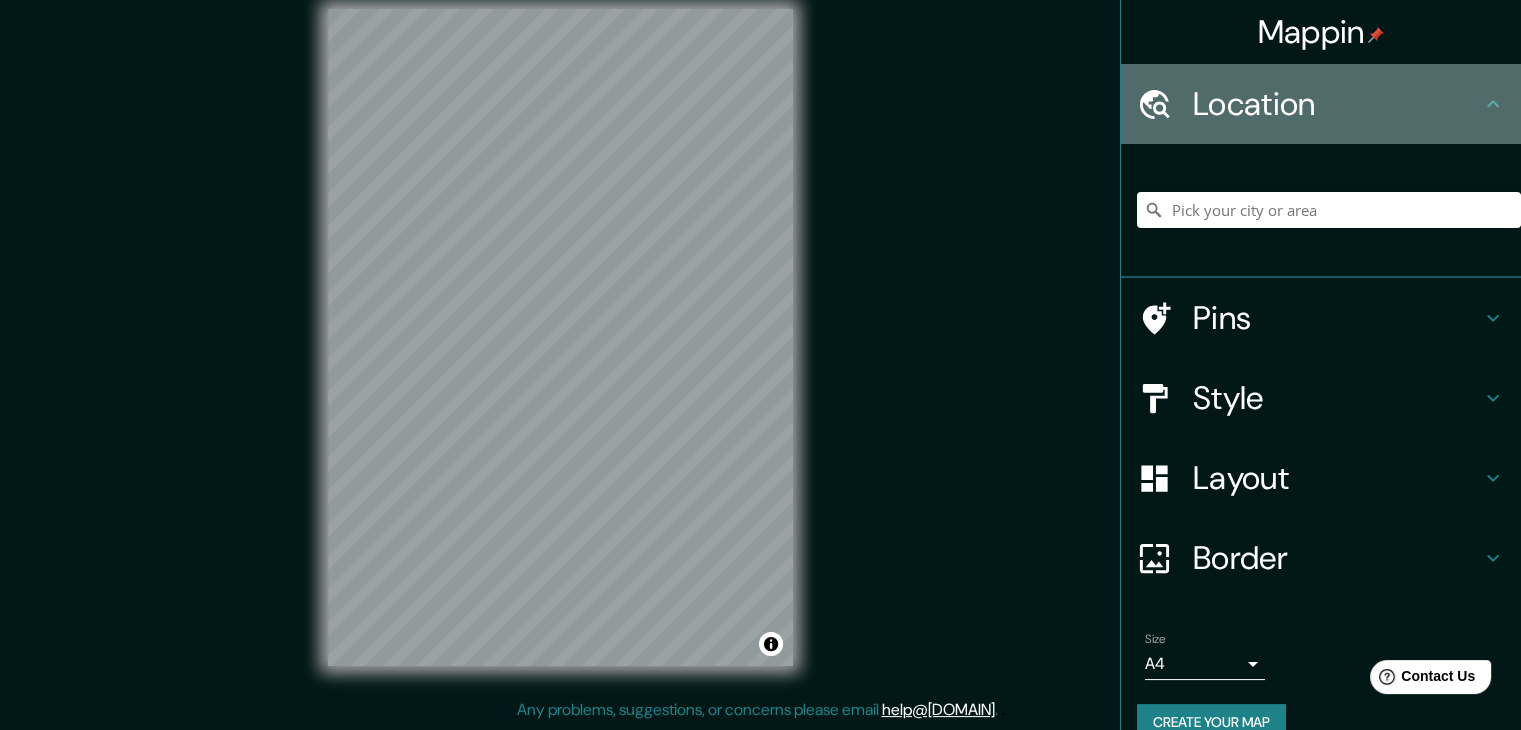 click on "Location" at bounding box center (1321, 104) 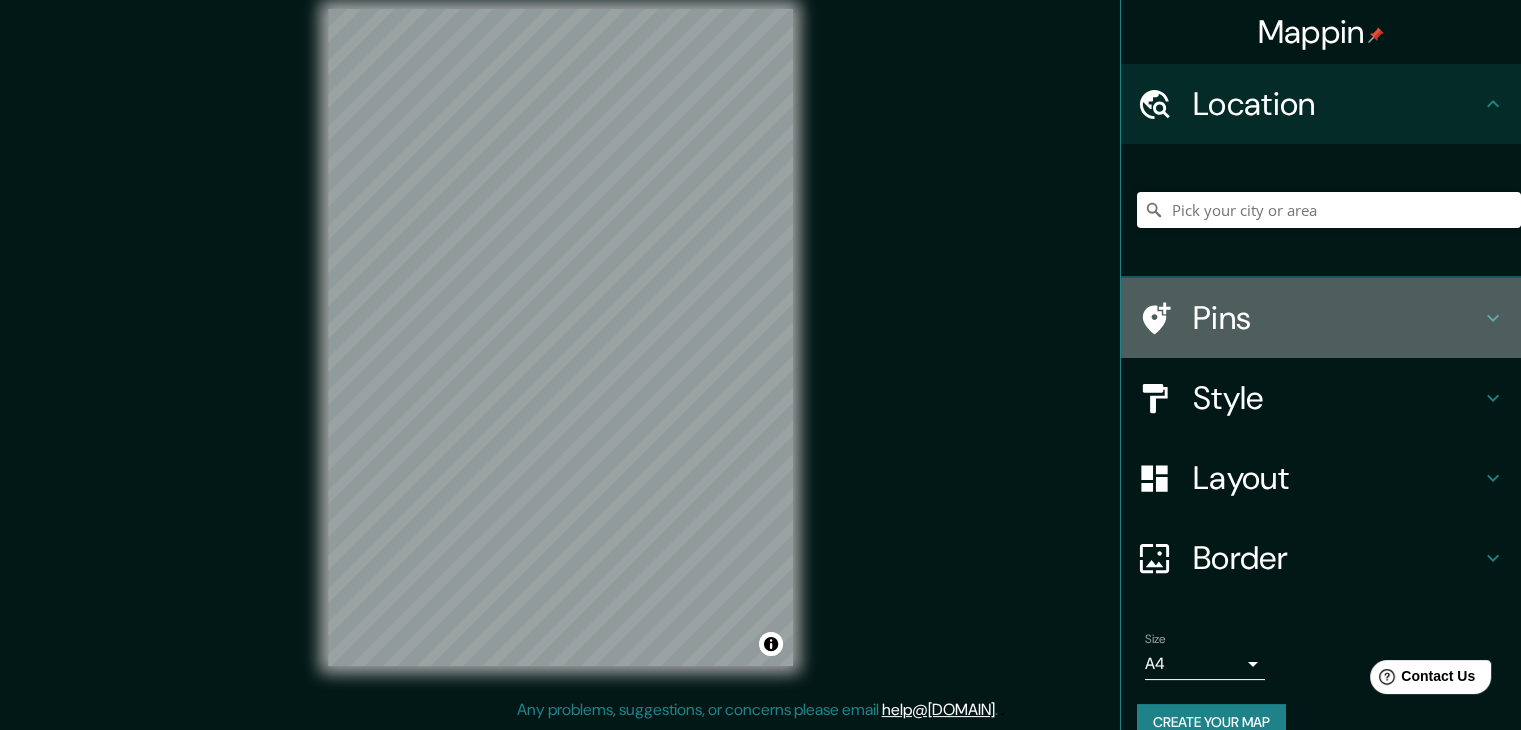 click on "Pins" at bounding box center [1337, 318] 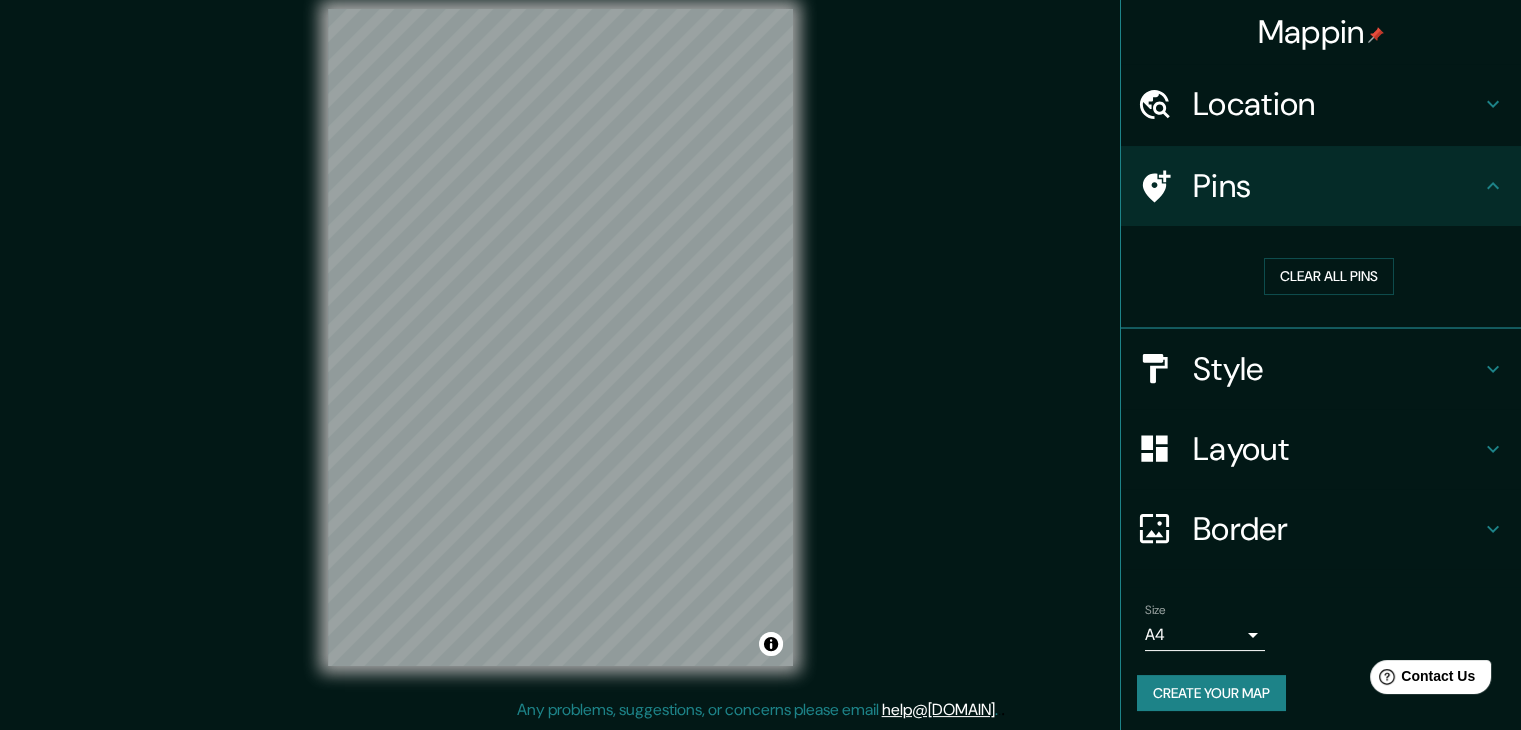 click on "Style" at bounding box center [1337, 369] 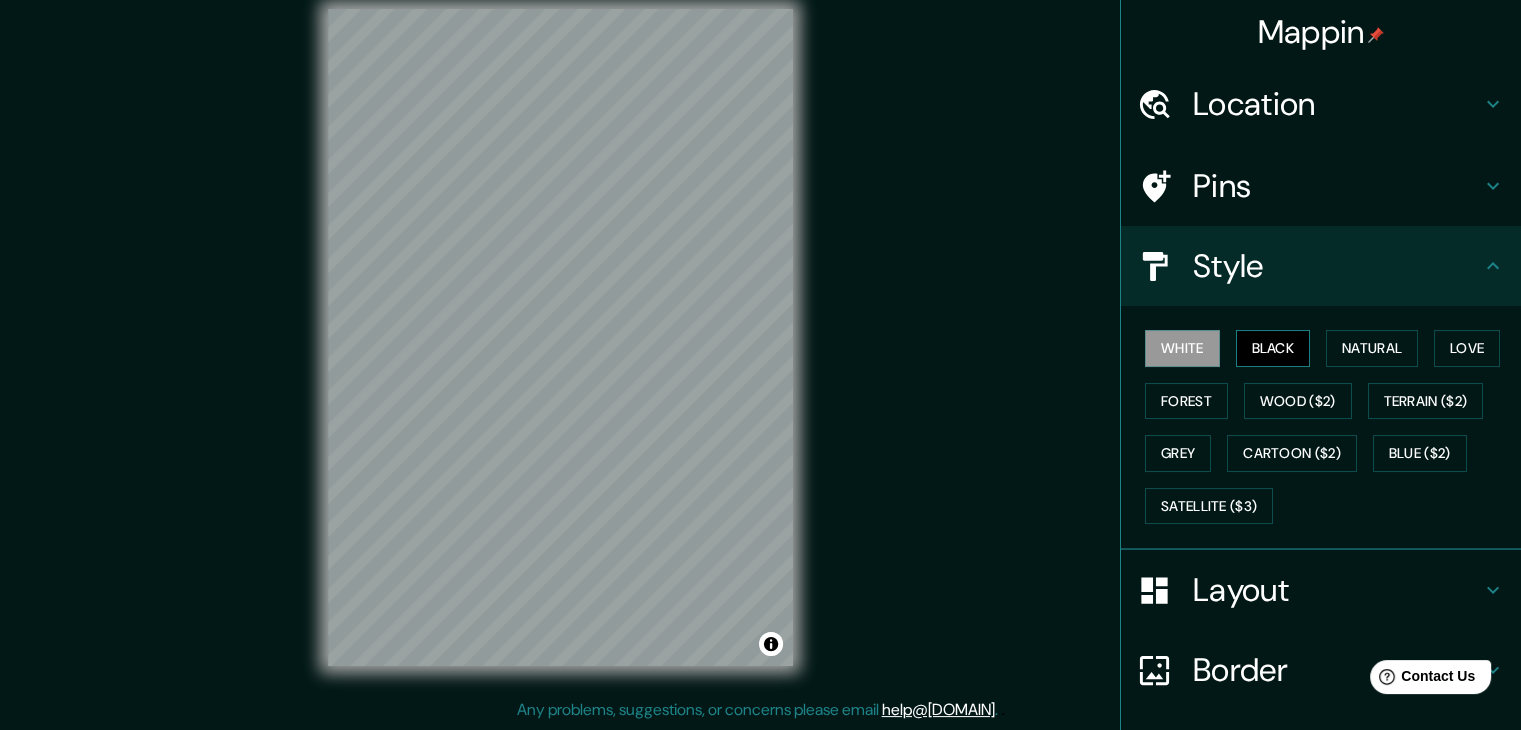 click on "Black" at bounding box center [1273, 348] 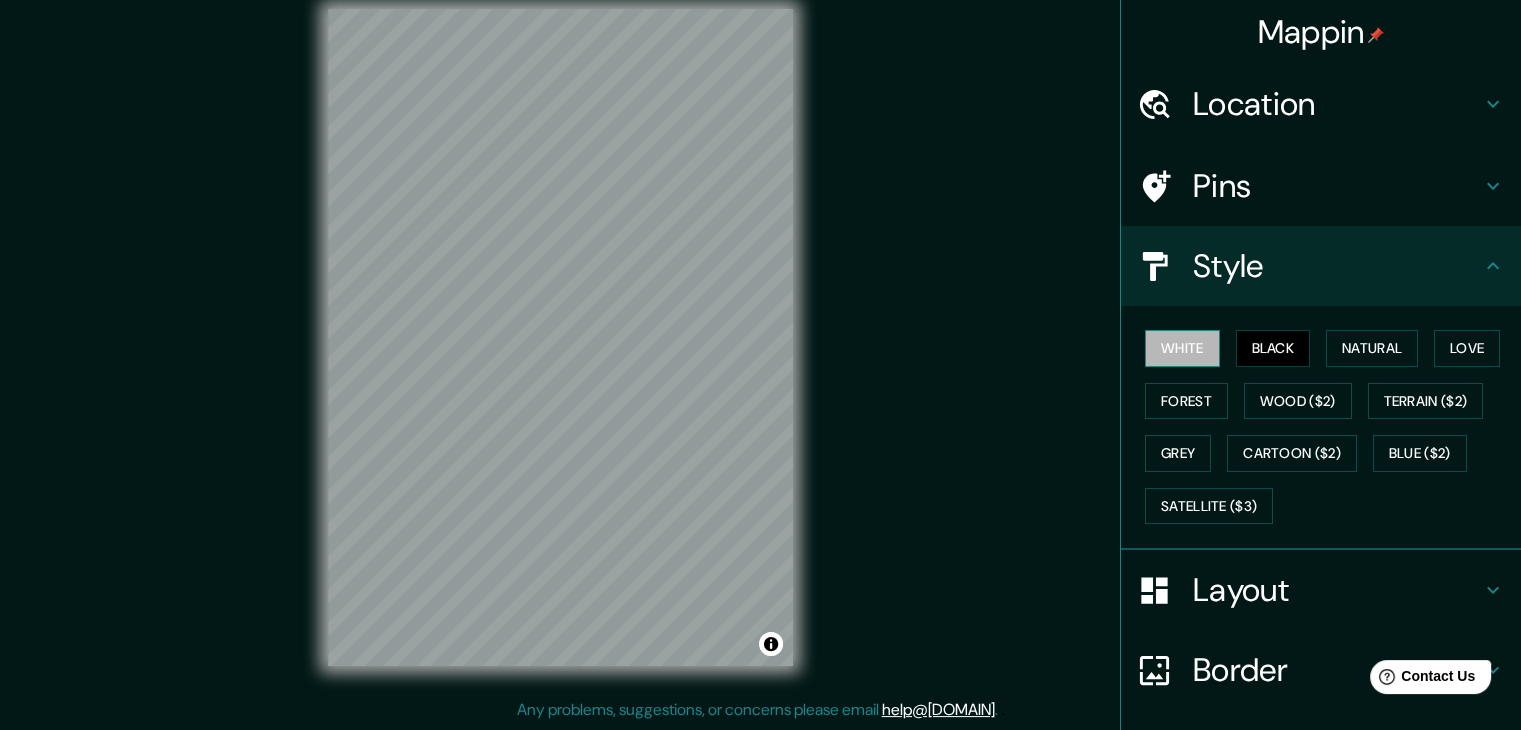 click on "White" at bounding box center [1182, 348] 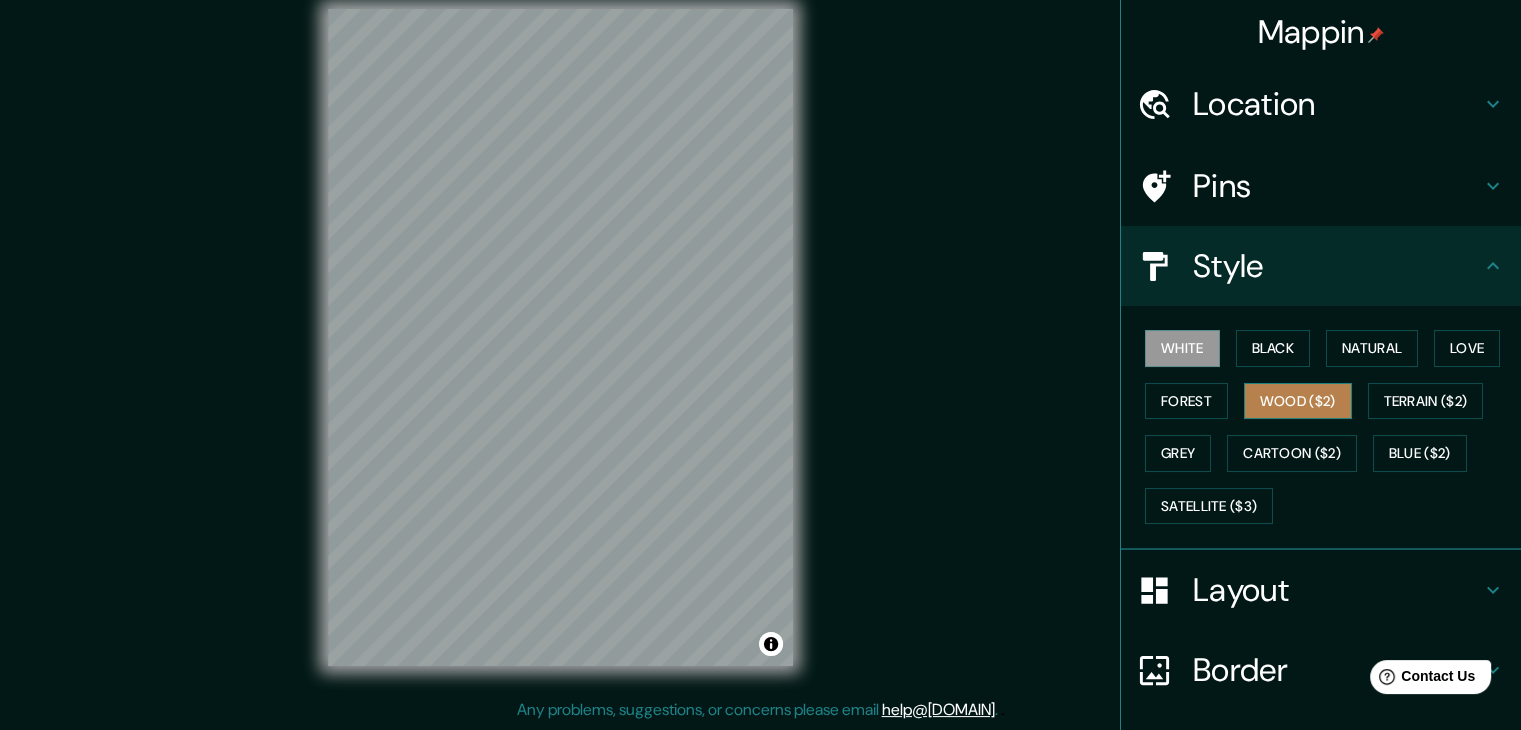 click on "Wood ($2)" at bounding box center [1298, 401] 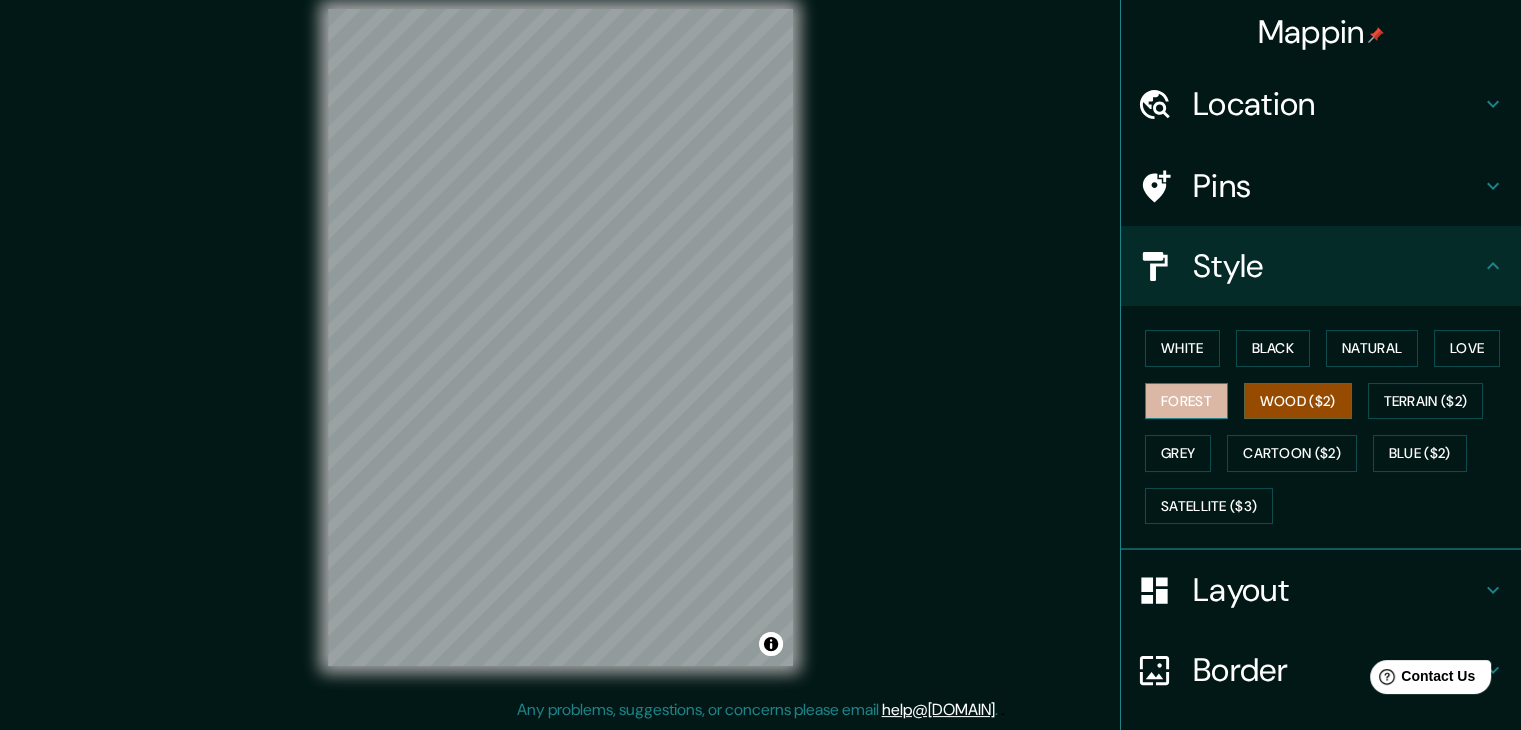 click on "Forest" at bounding box center [1186, 401] 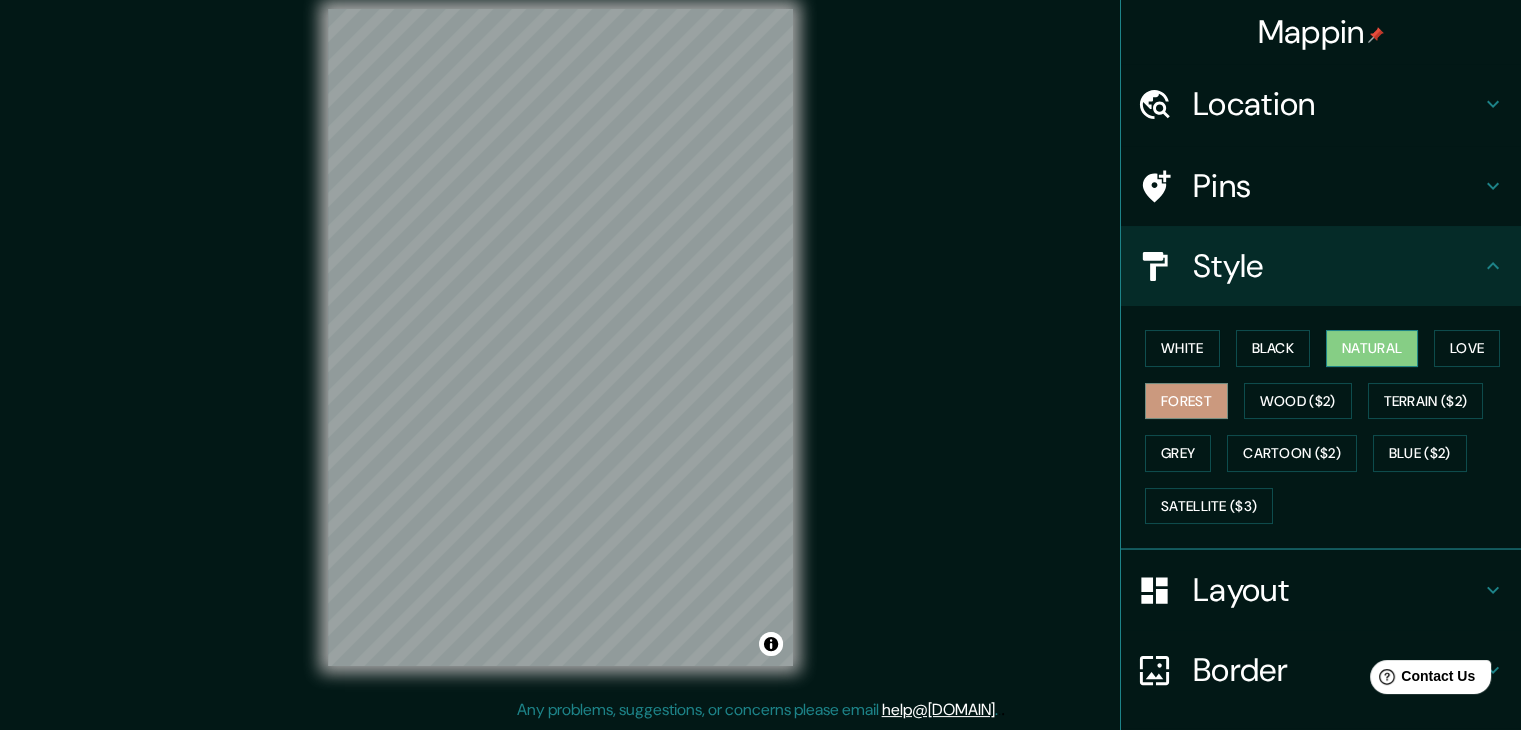 click on "Natural" at bounding box center (1372, 348) 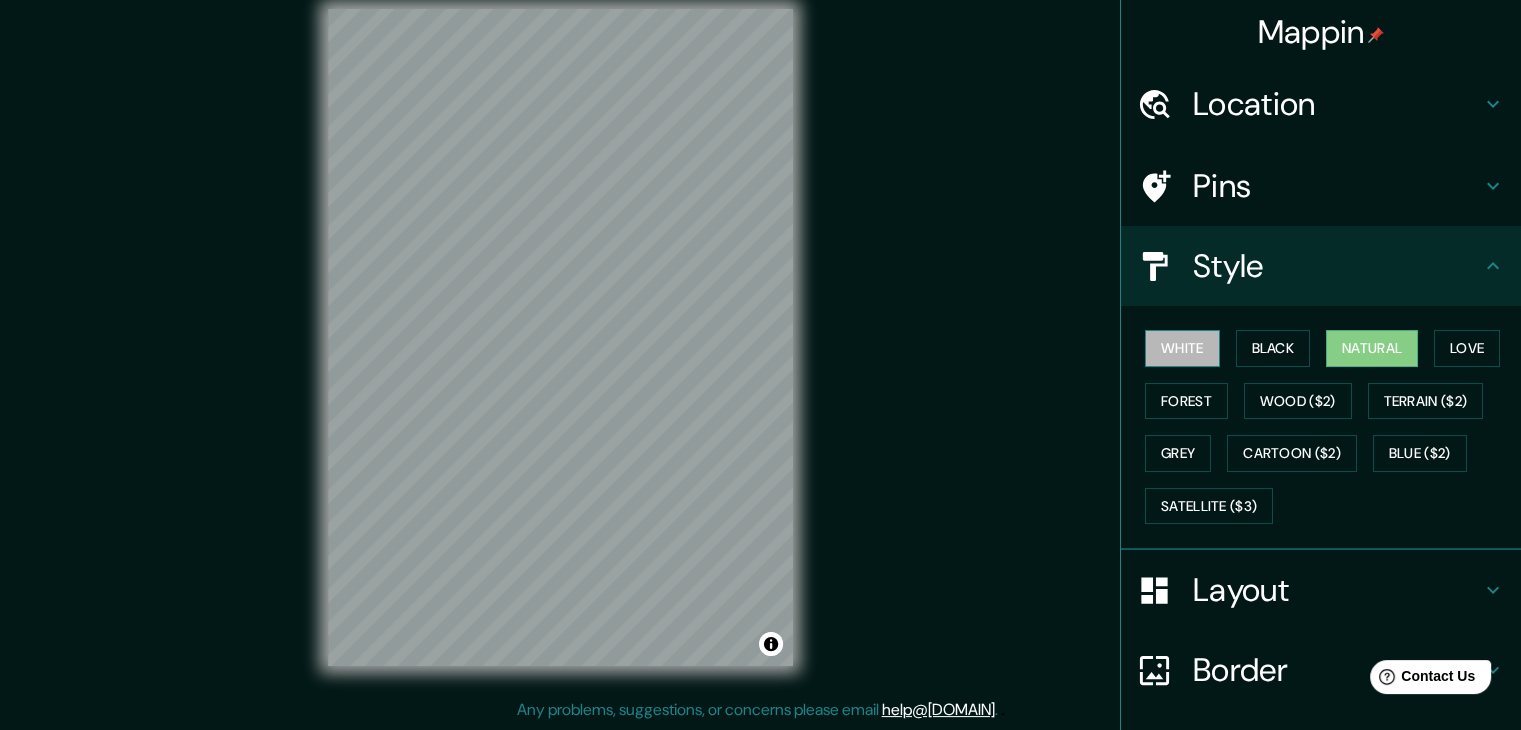 click on "White" at bounding box center [1182, 348] 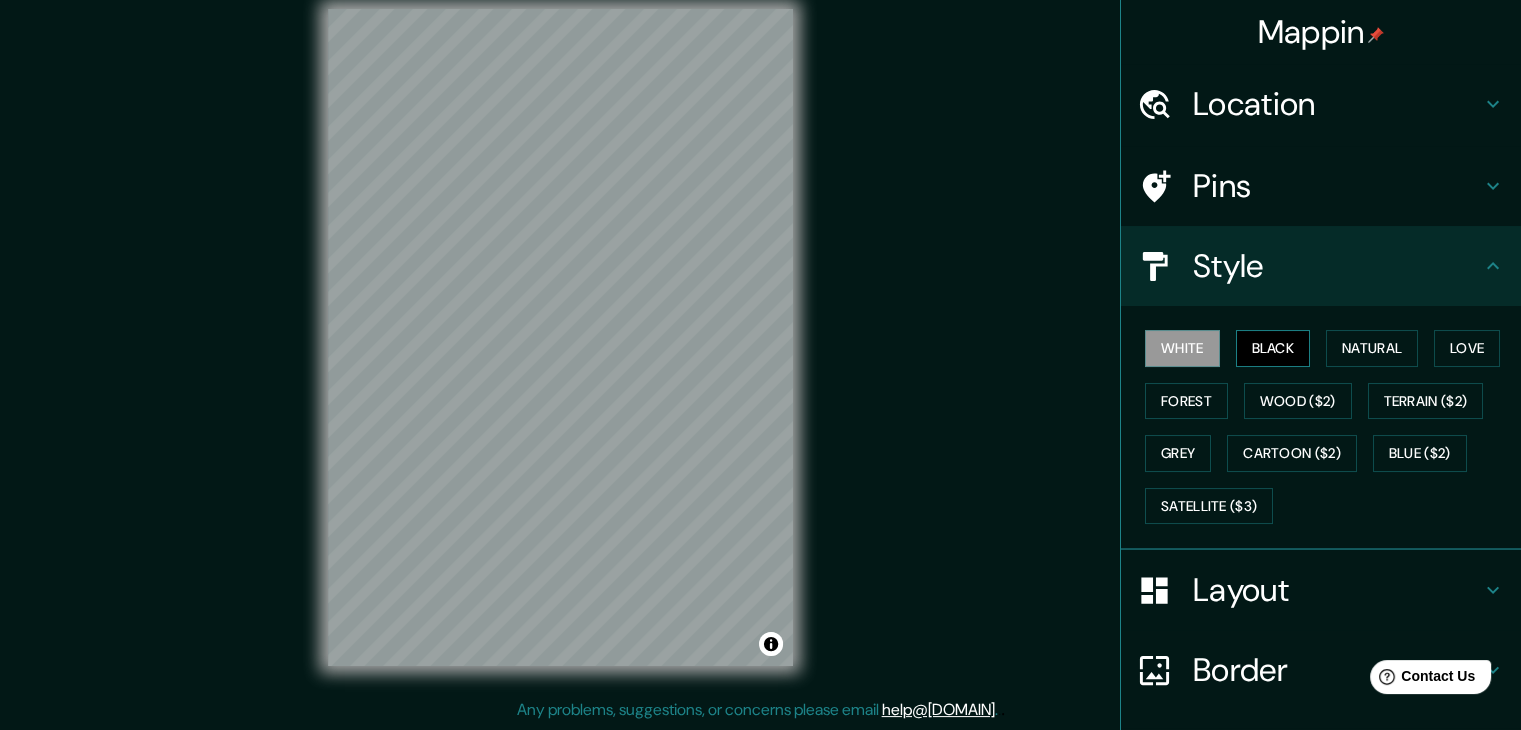 click on "Black" at bounding box center [1273, 348] 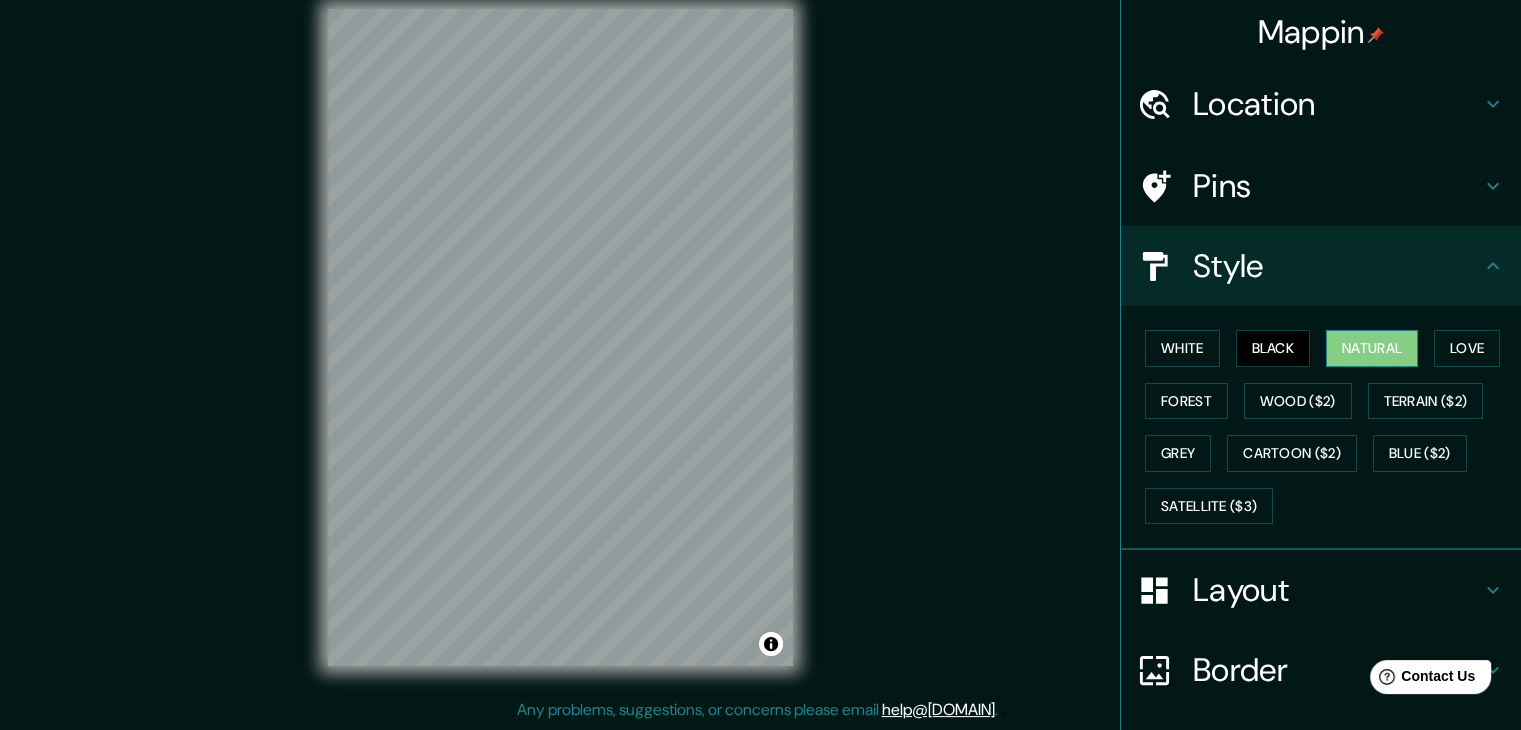 click on "Natural" at bounding box center (1372, 348) 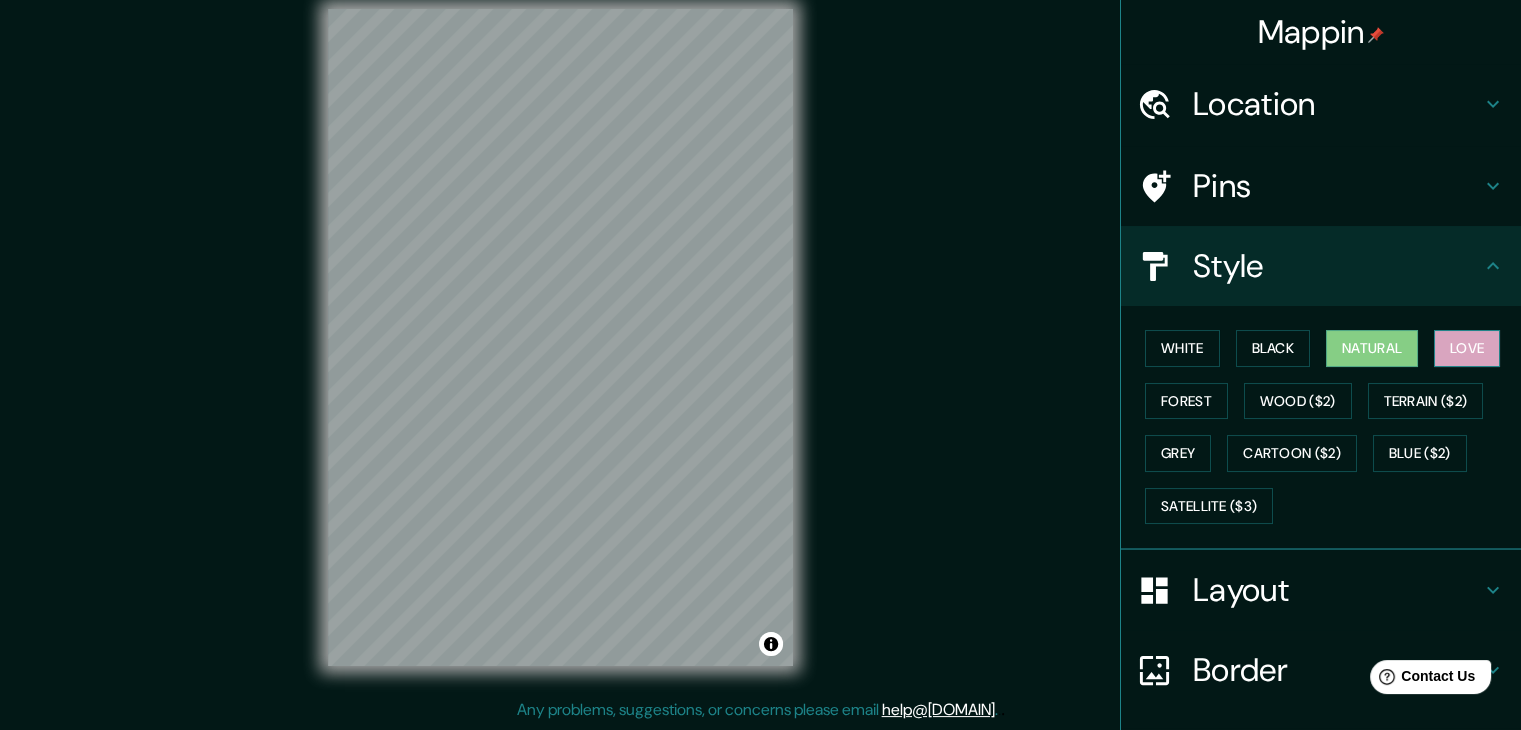 click on "Love" at bounding box center [1467, 348] 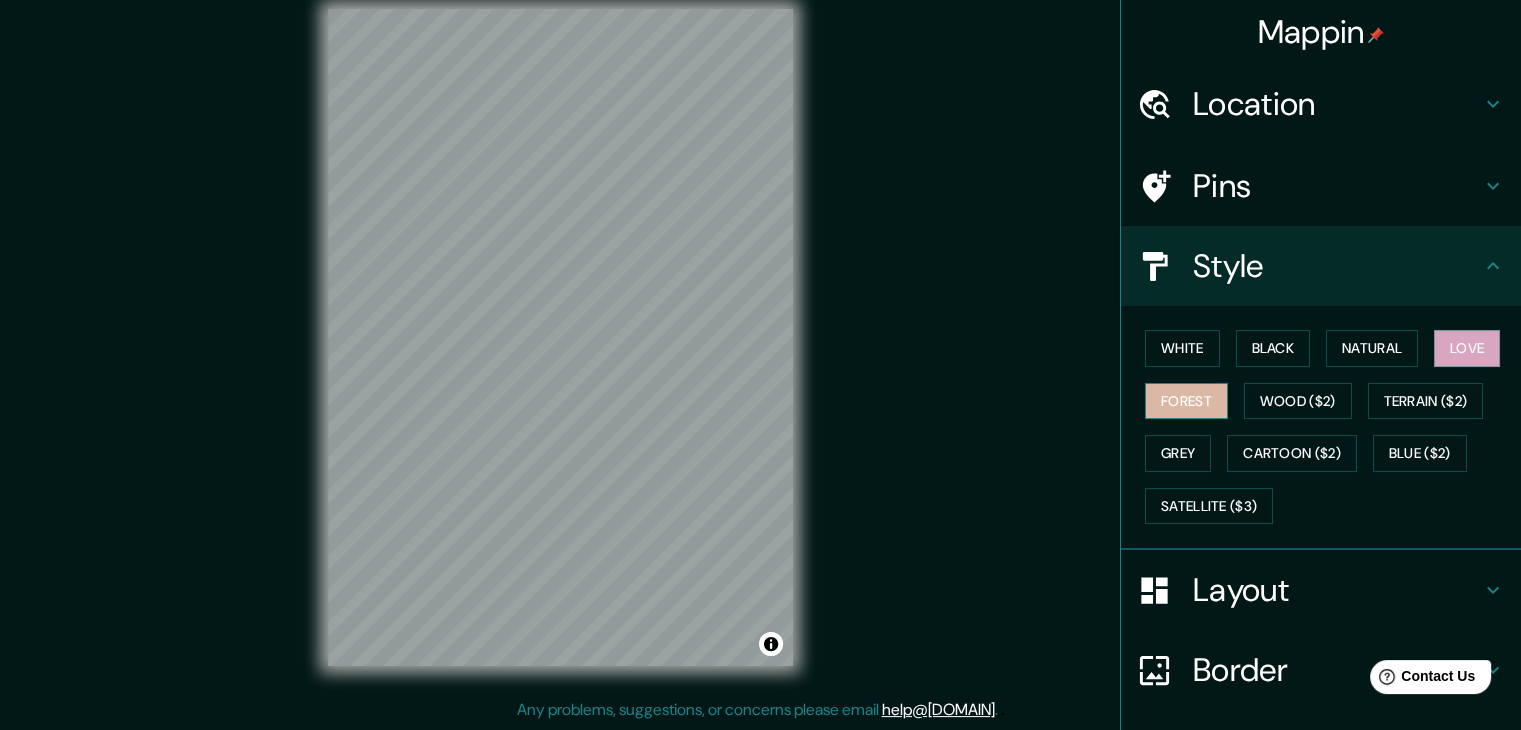 click on "Forest" at bounding box center (1186, 401) 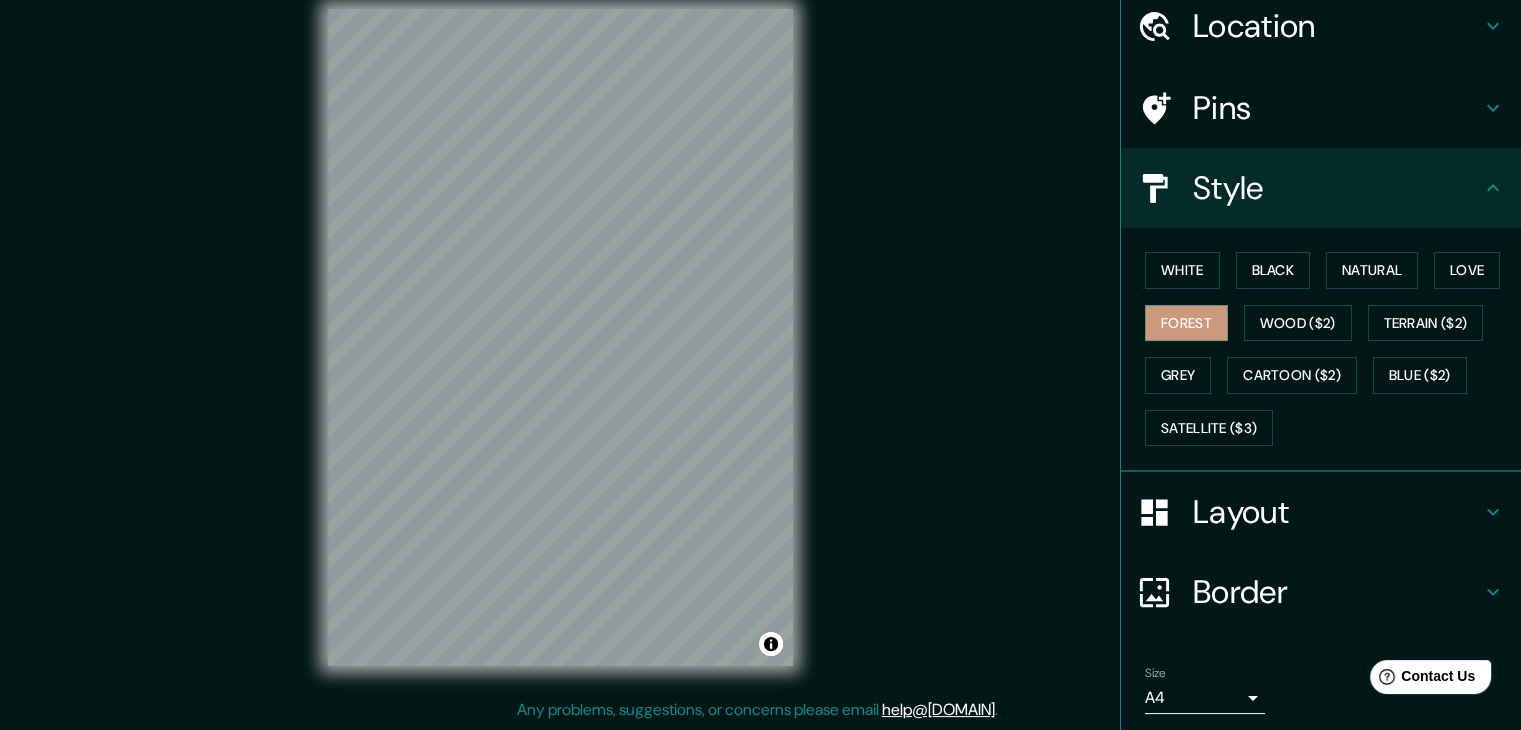 scroll, scrollTop: 0, scrollLeft: 0, axis: both 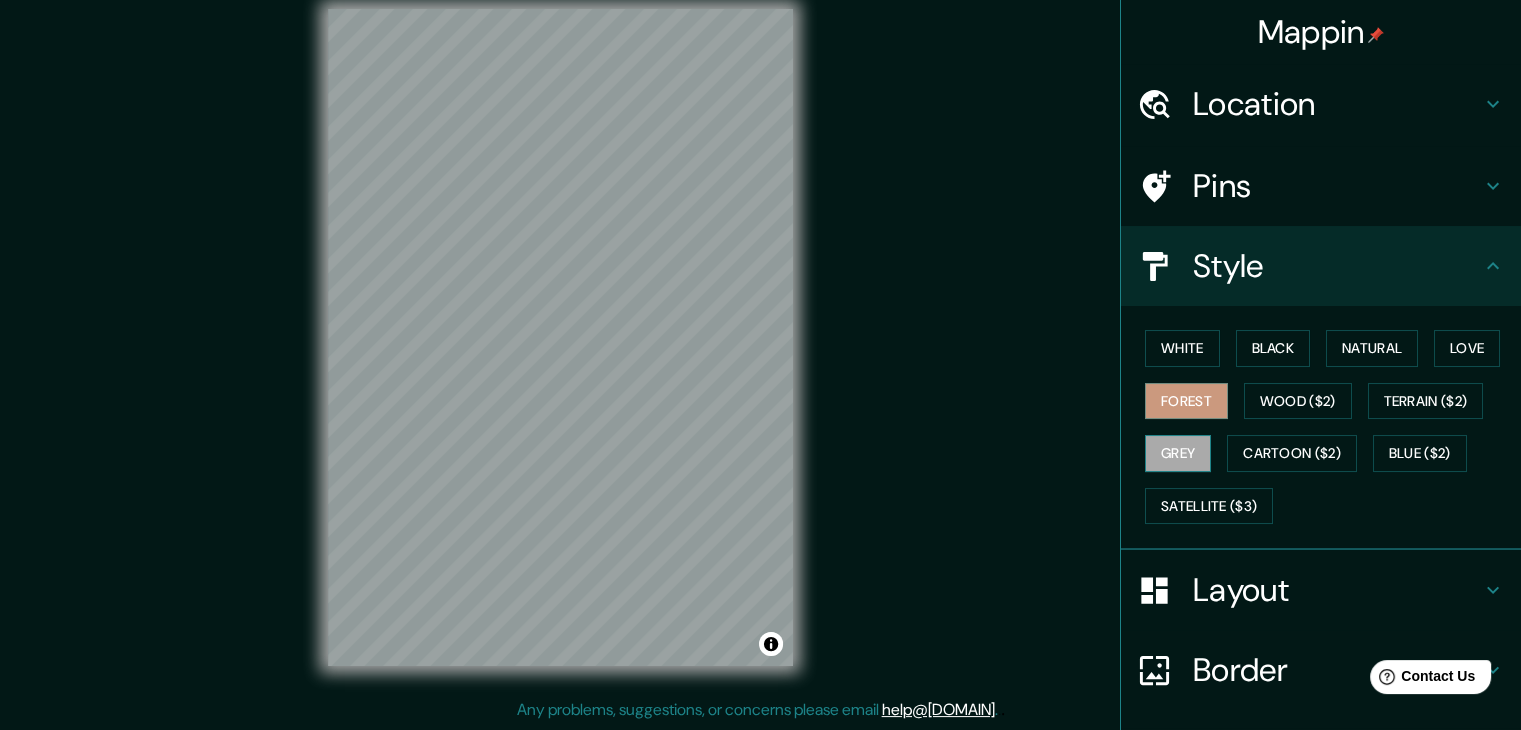 click on "Grey" at bounding box center (1178, 453) 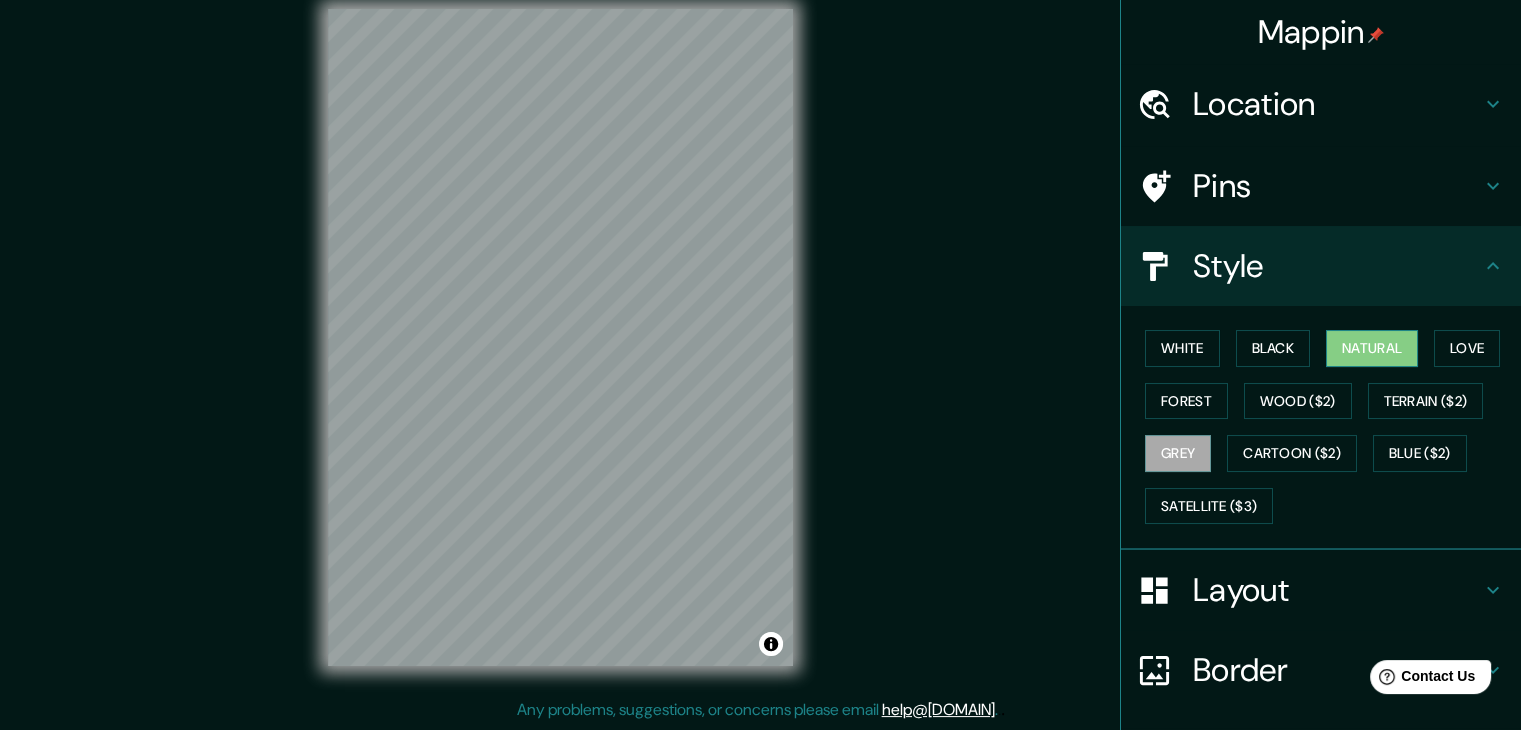 click on "Natural" at bounding box center [1372, 348] 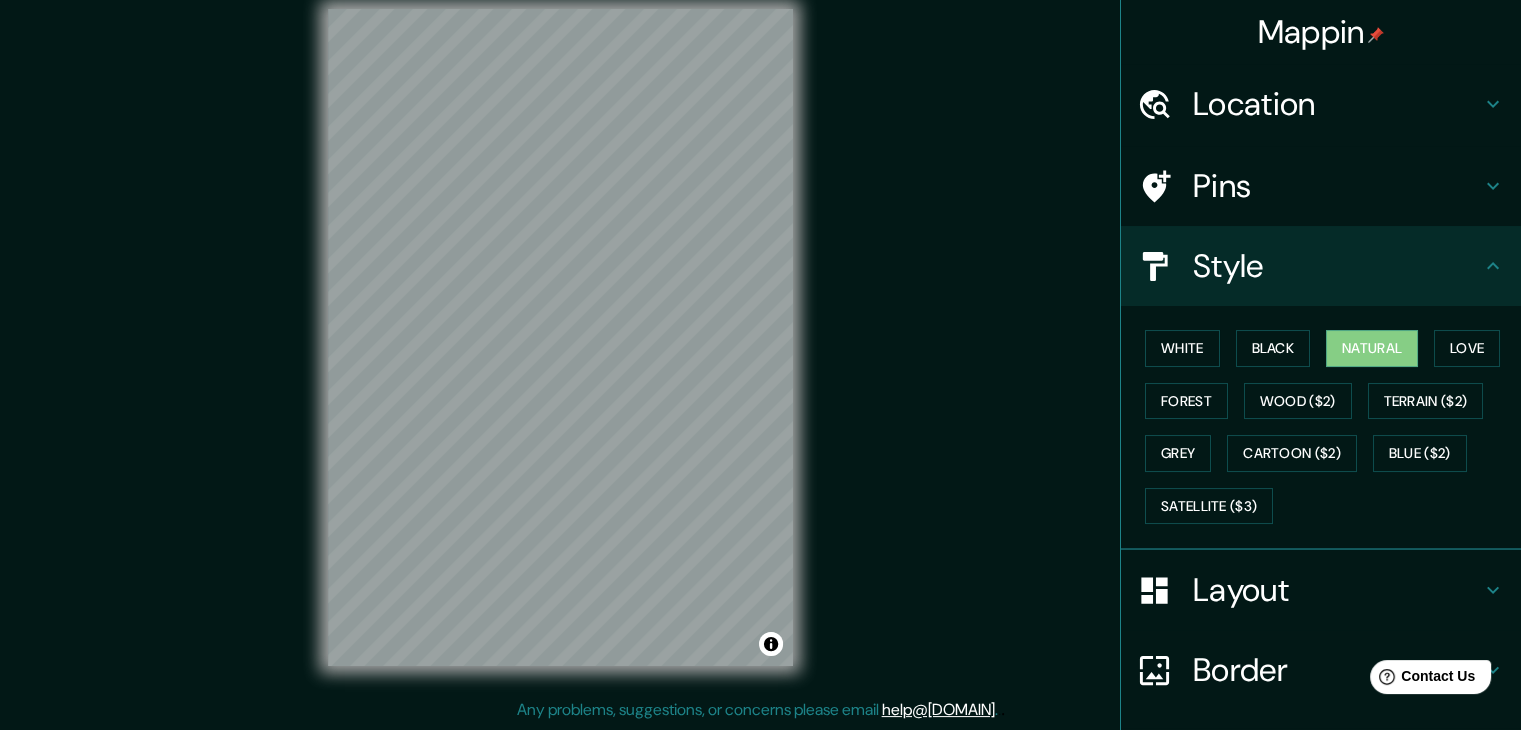click on "Pins" at bounding box center [1337, 186] 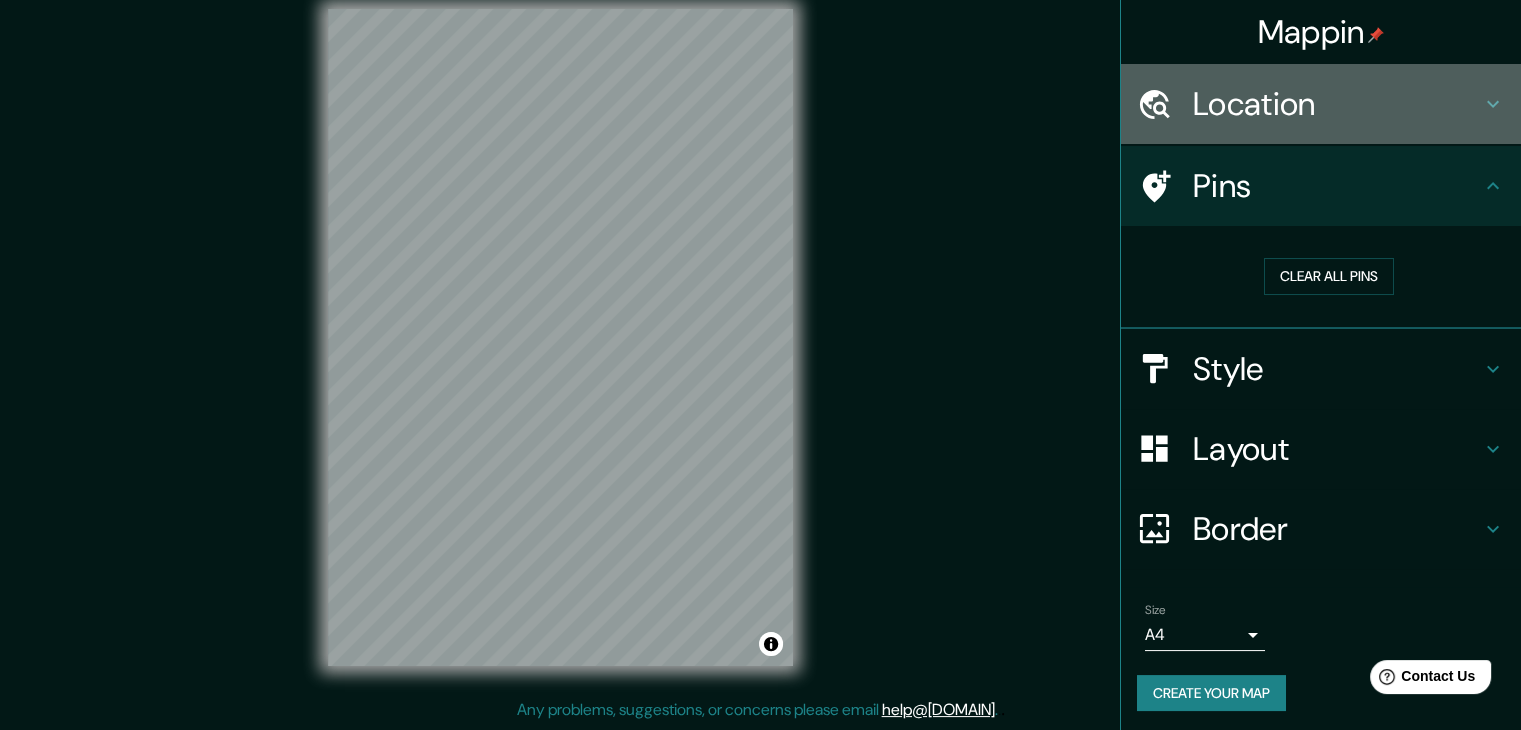 click on "Location" at bounding box center (1337, 104) 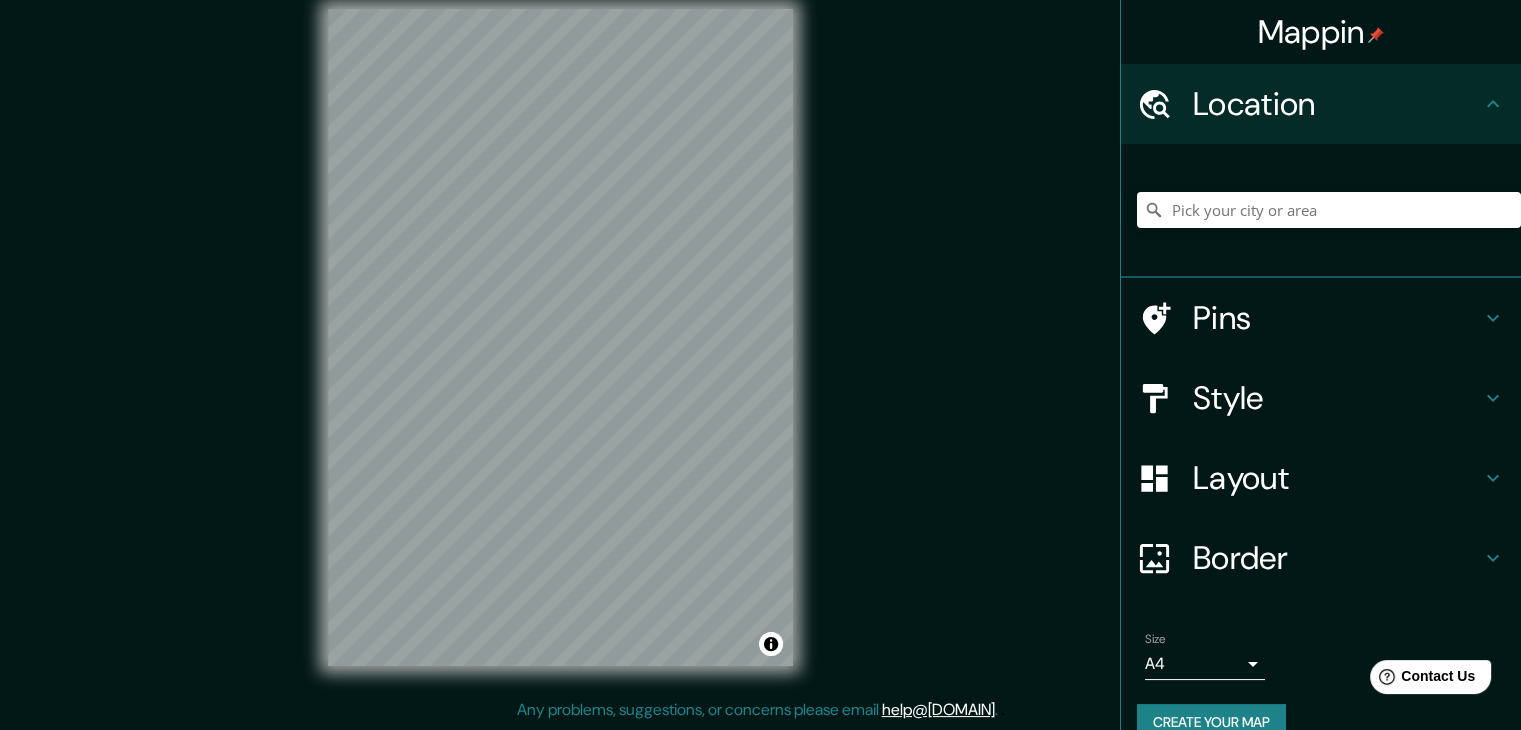 click on "Location" at bounding box center [1337, 104] 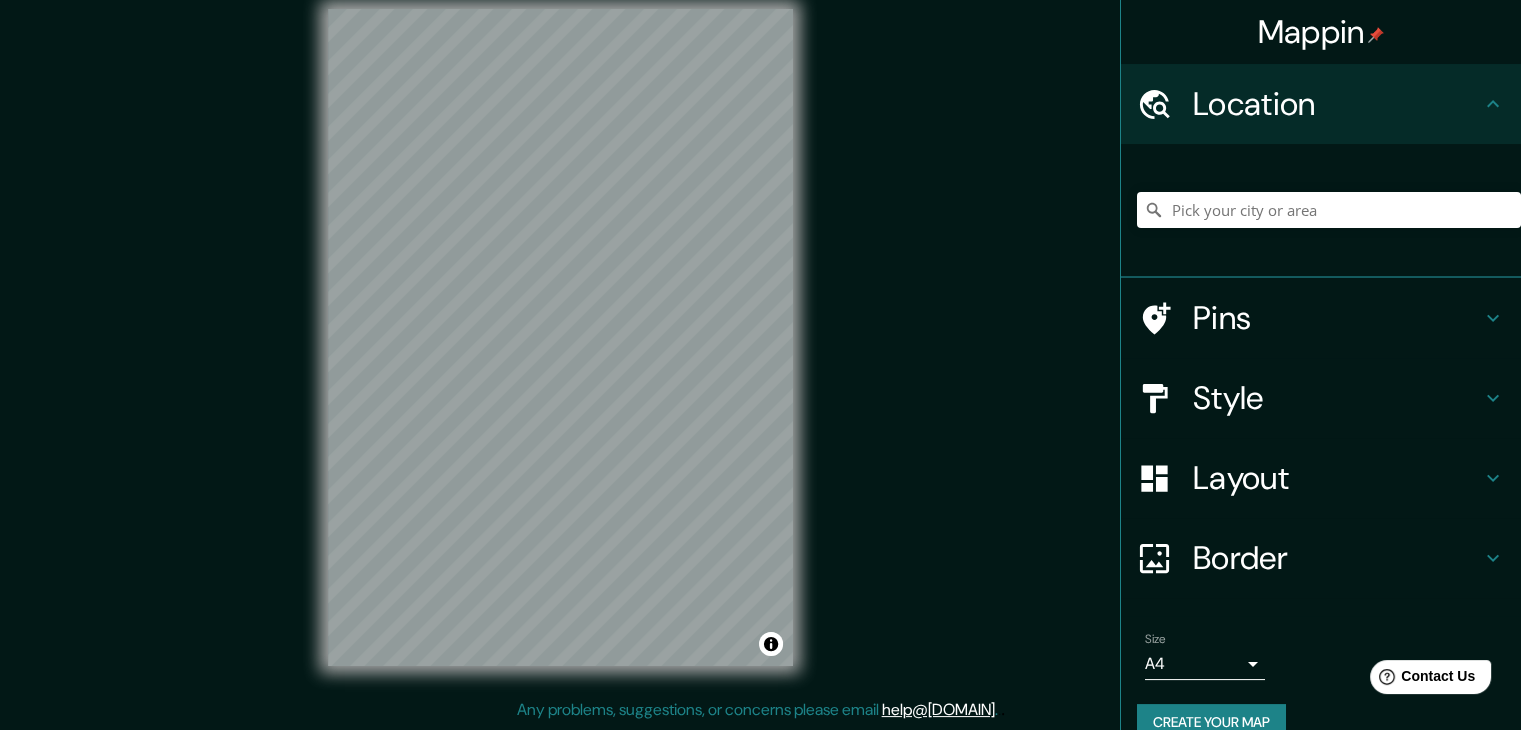 click on "Pins" at bounding box center (1321, 318) 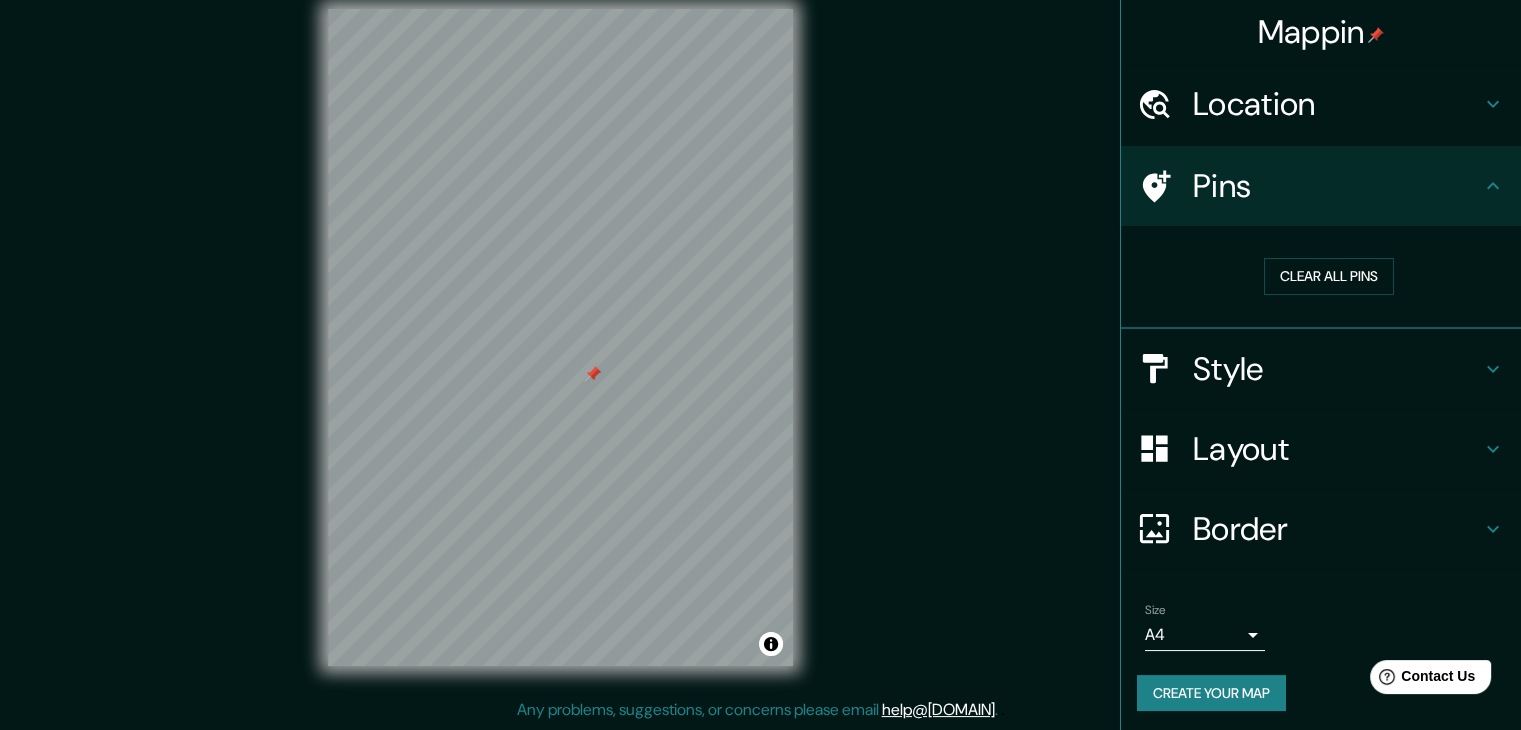 click at bounding box center (593, 374) 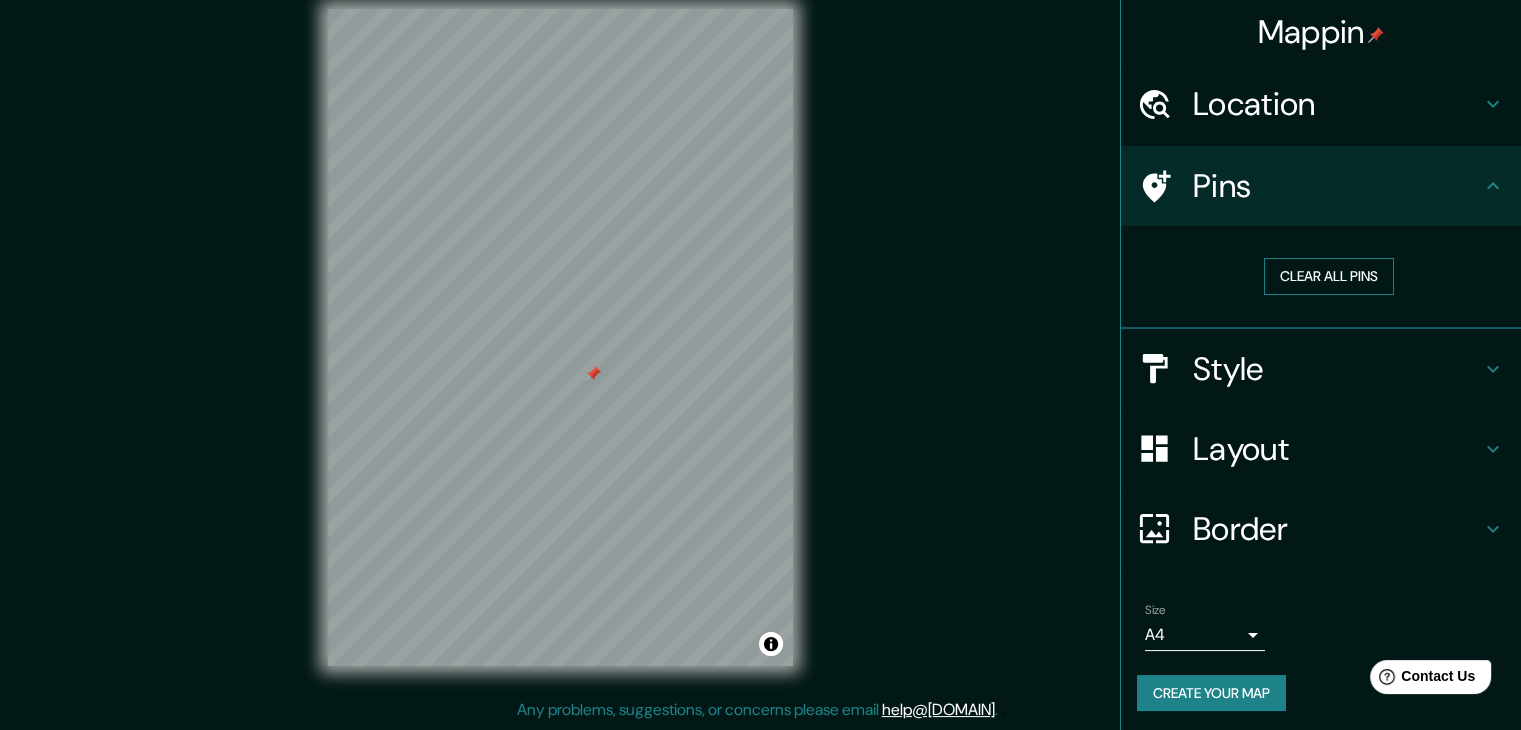 click on "Clear all pins" at bounding box center (1329, 276) 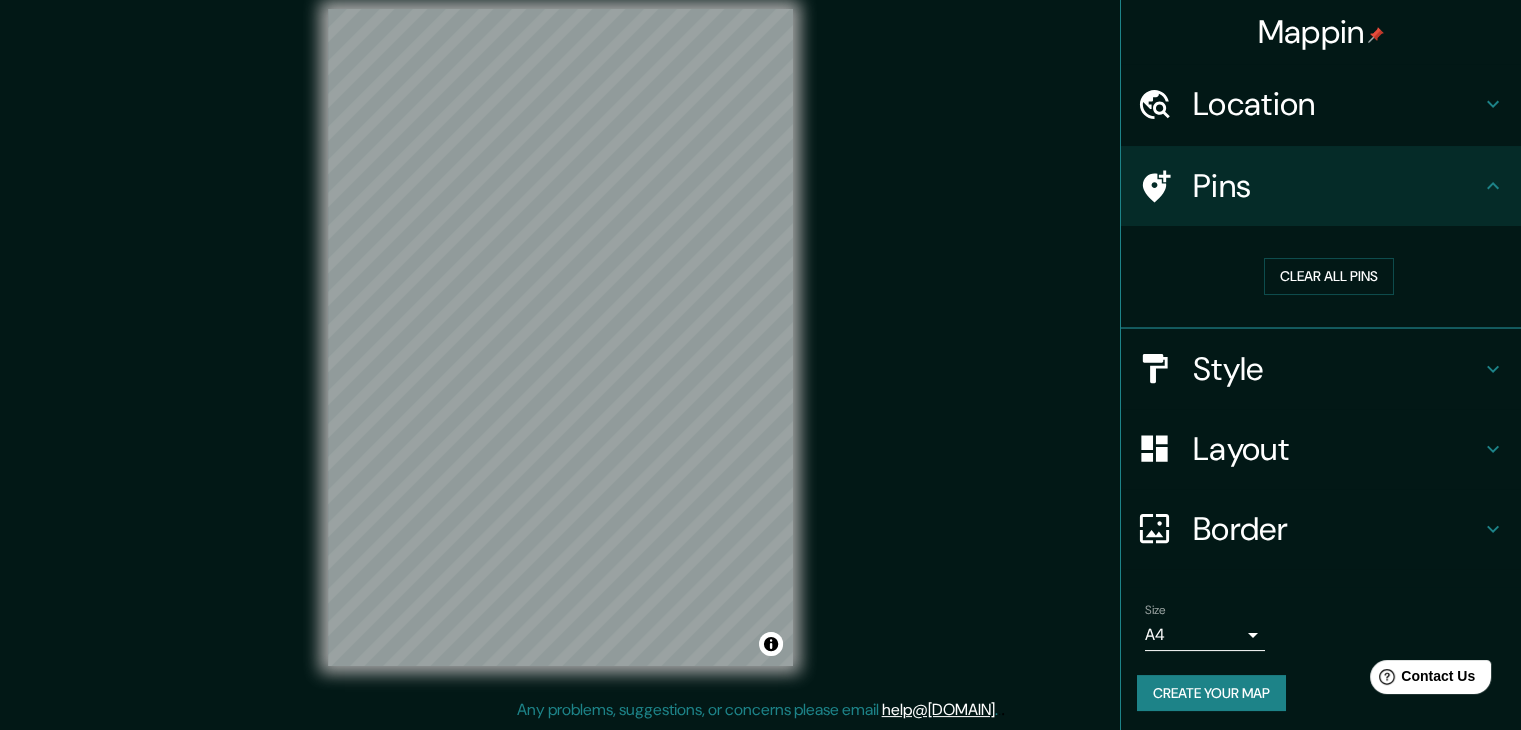 click on "Mappin Location Pins Clear all pins Style Layout Border Choose a border.  Hint : you can make layers of the frame opaque to create some cool effects. None Simple Transparent Fancy Size A4 single Create your map © Mapbox   © OpenStreetMap   Improve this map Any problems, suggestions, or concerns please email    help@[DOMAIN] . . ." at bounding box center (760, 342) 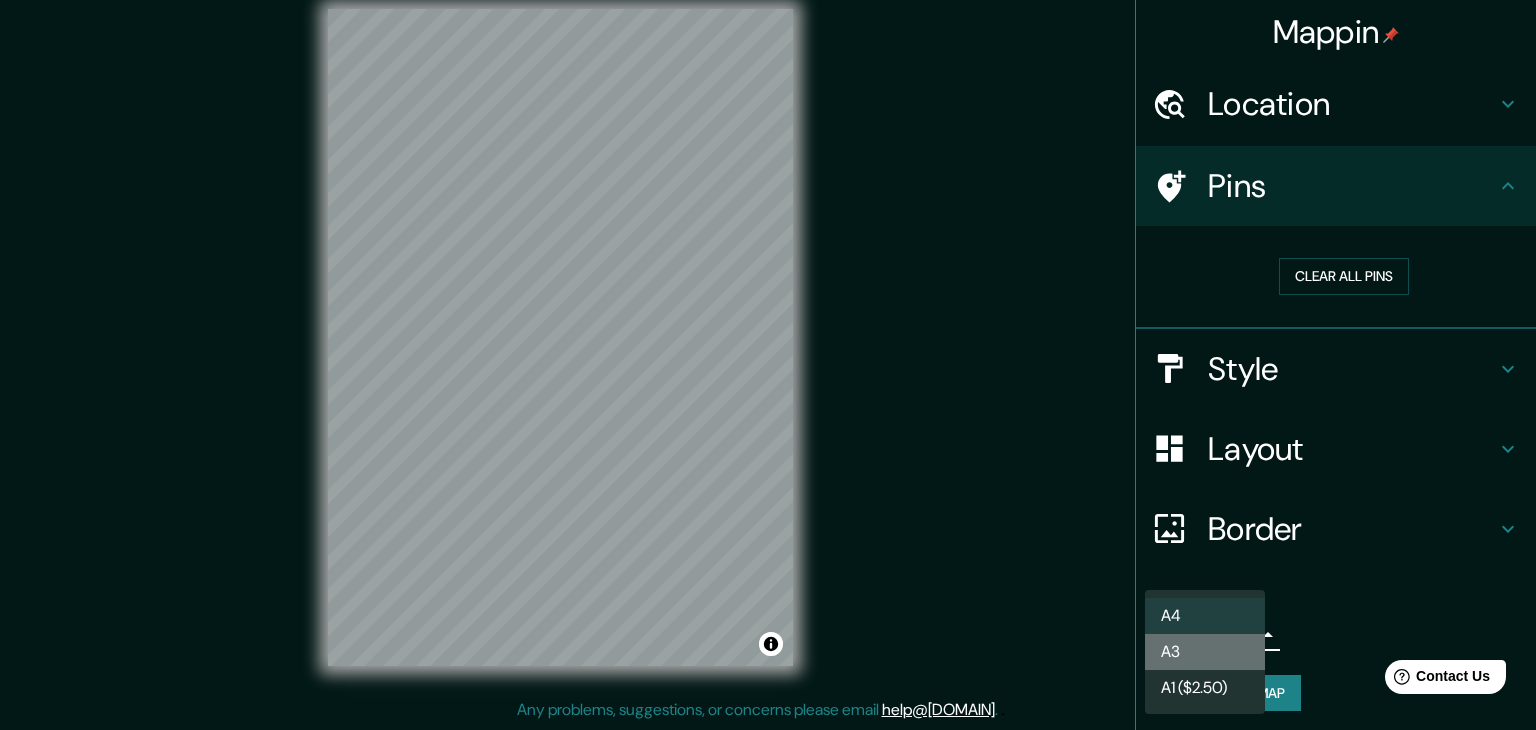 click on "A3" at bounding box center [1205, 652] 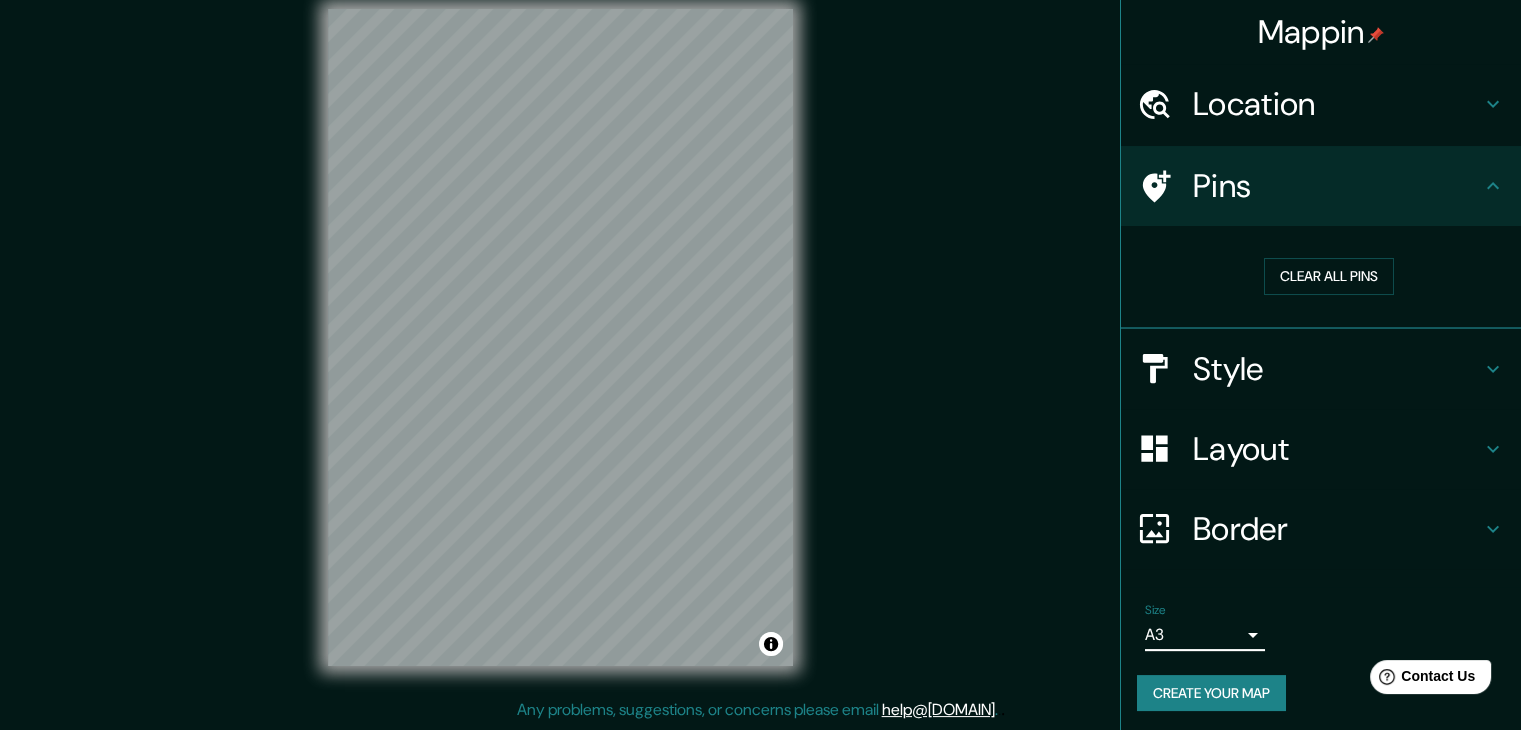 click on "Mappin Location Pins Clear all pins Style Layout Border Choose a border.  Hint : you can make layers of the frame opaque to create some cool effects. None Simple Transparent Fancy Size A3 a4 Create your map © Mapbox   © OpenStreetMap   Improve this map Any problems, suggestions, or concerns please email    help@[DOMAIN] . . ." at bounding box center [760, 342] 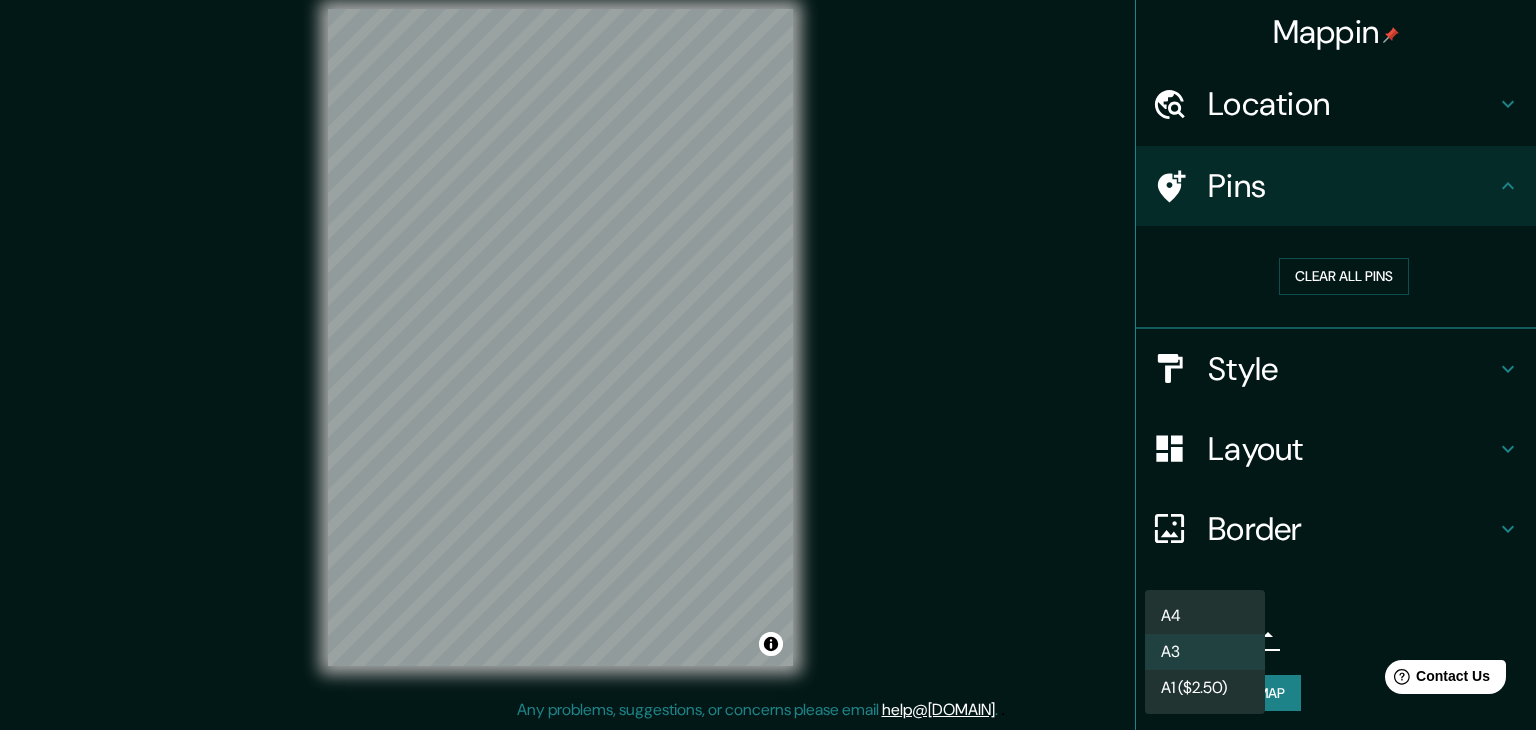 click on "A4" at bounding box center [1205, 616] 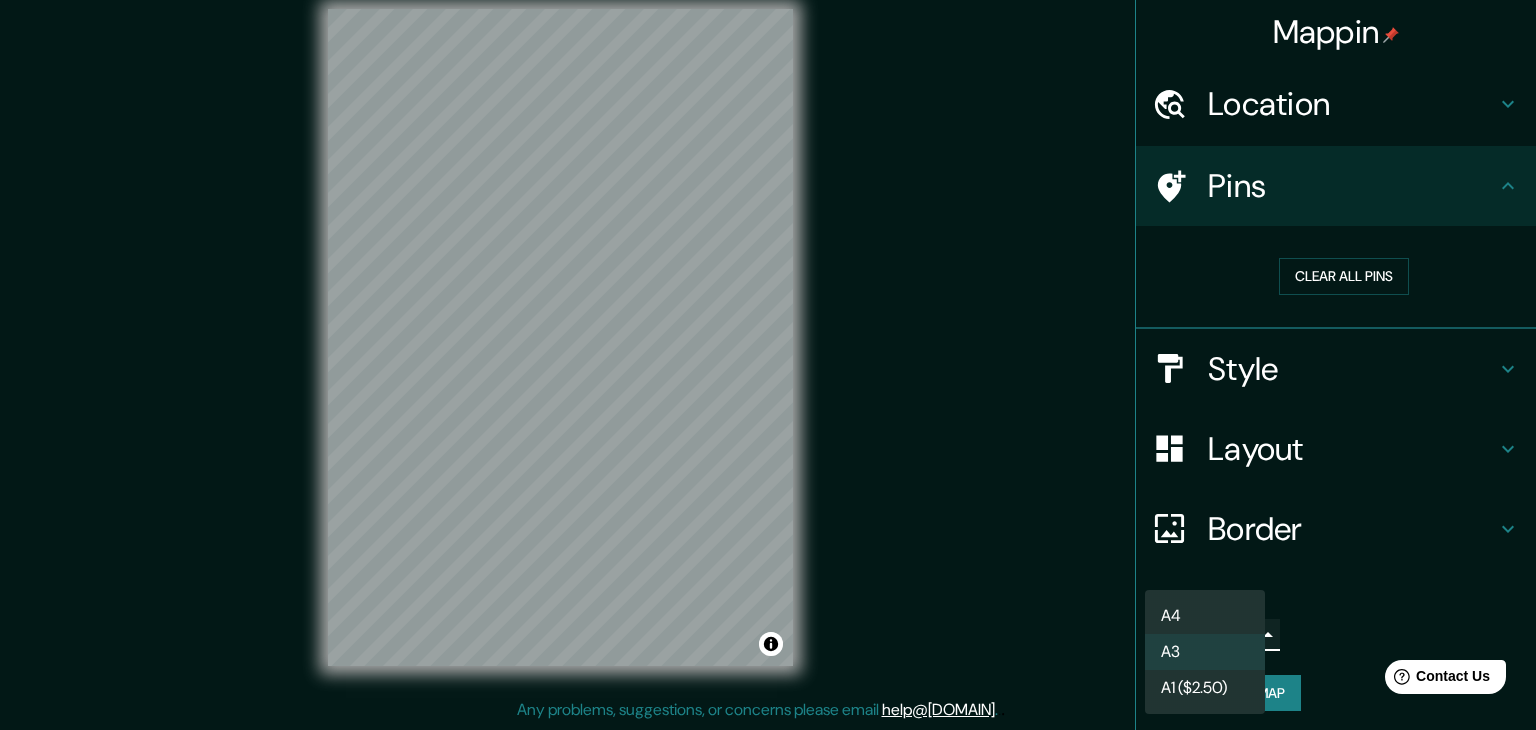 type on "single" 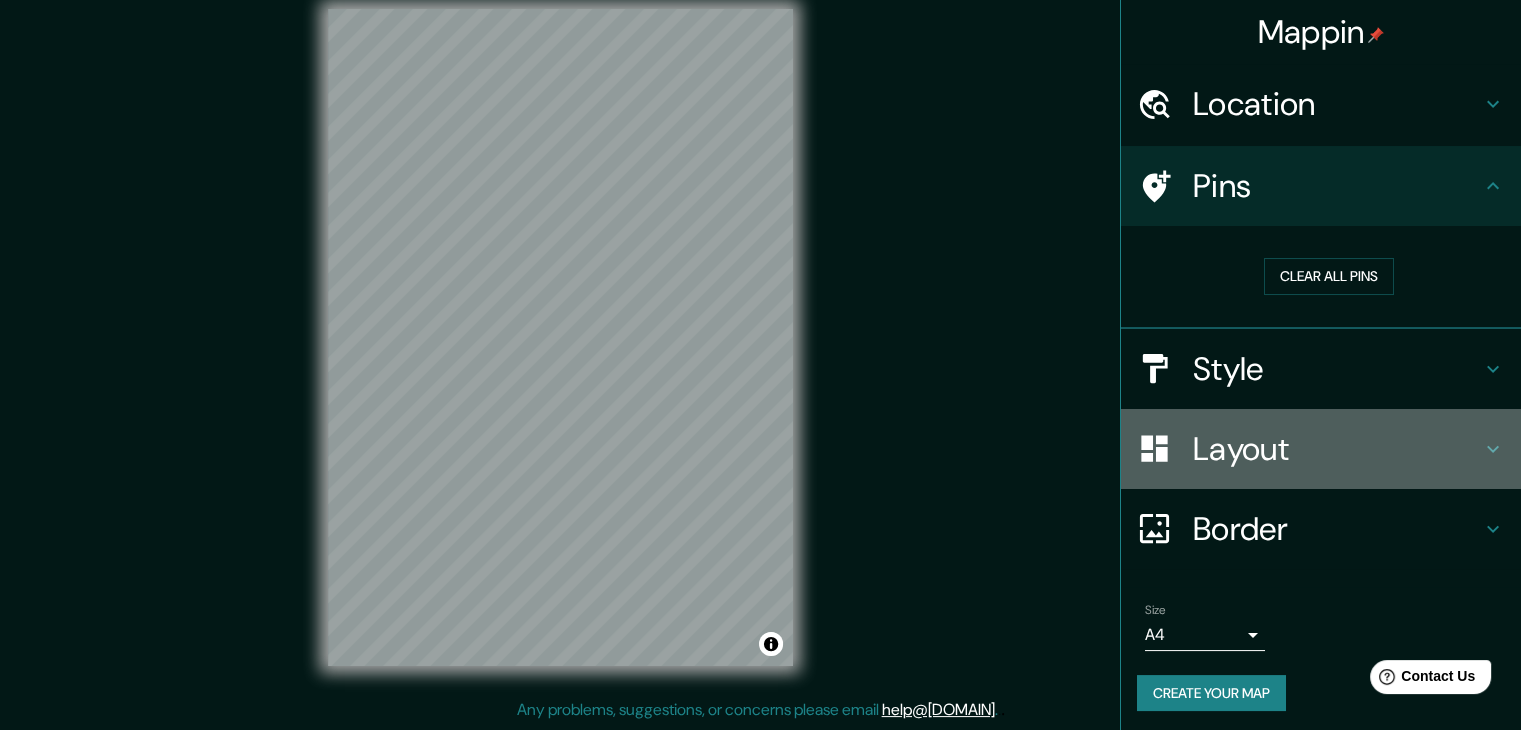 click on "Layout" at bounding box center [1321, 449] 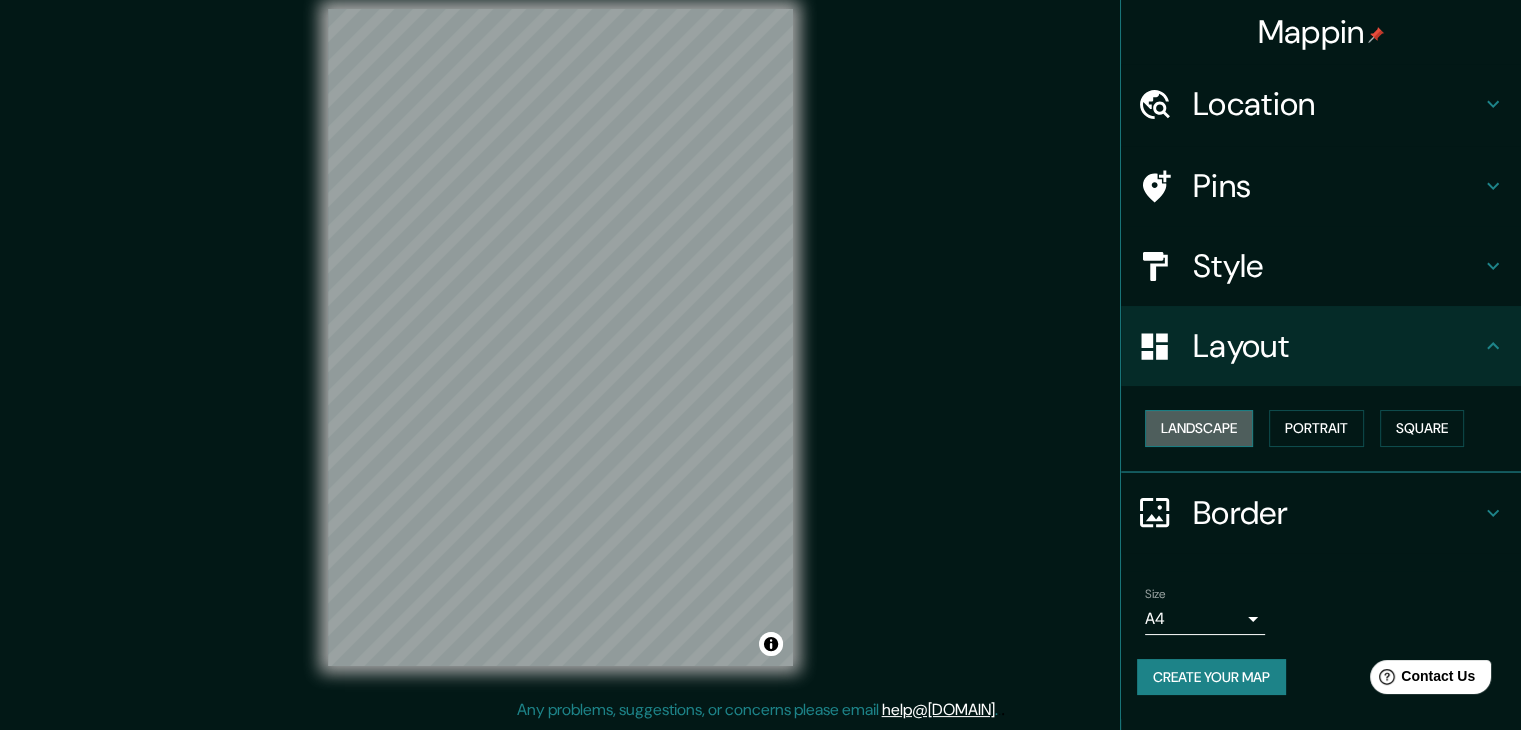 click on "Landscape" at bounding box center (1199, 428) 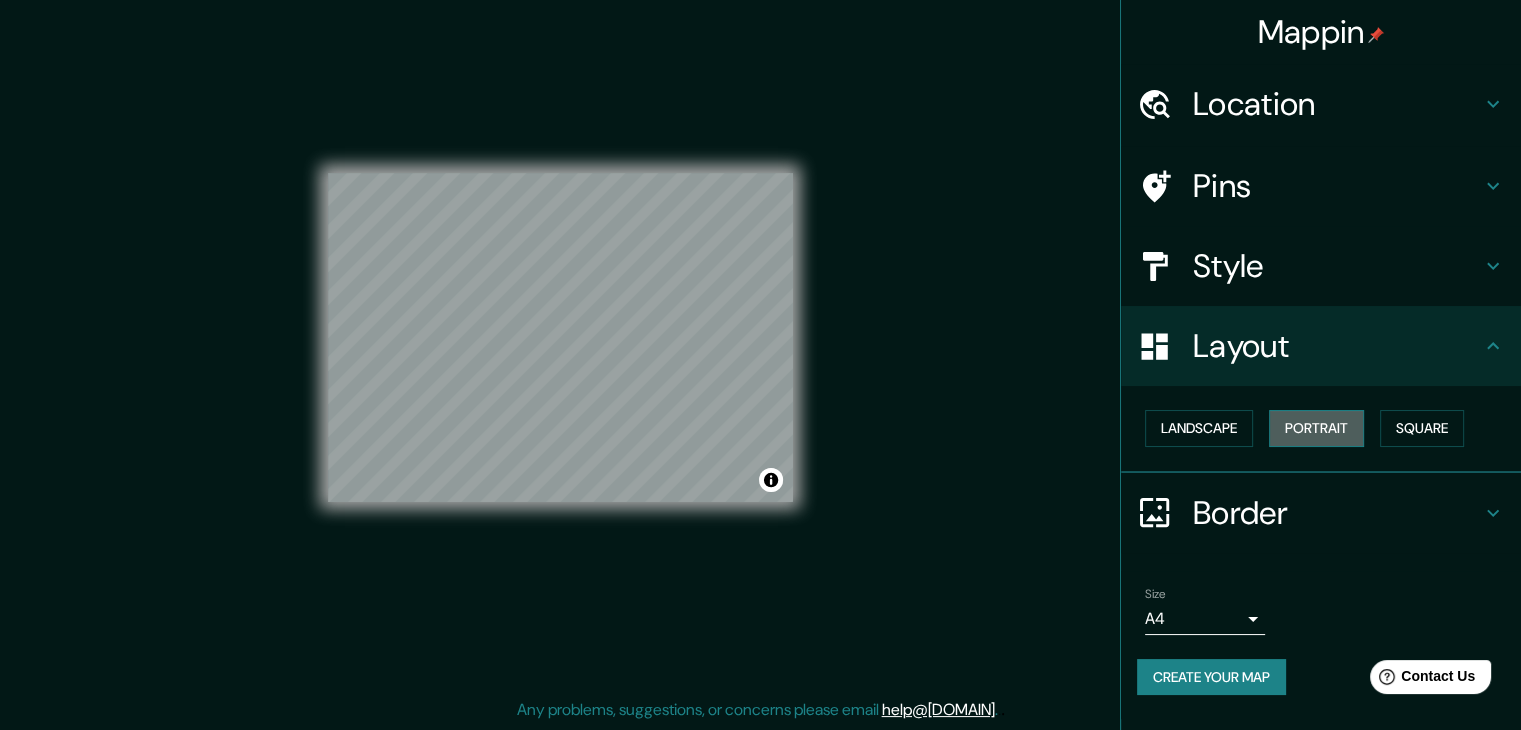 click on "Portrait" at bounding box center (1316, 428) 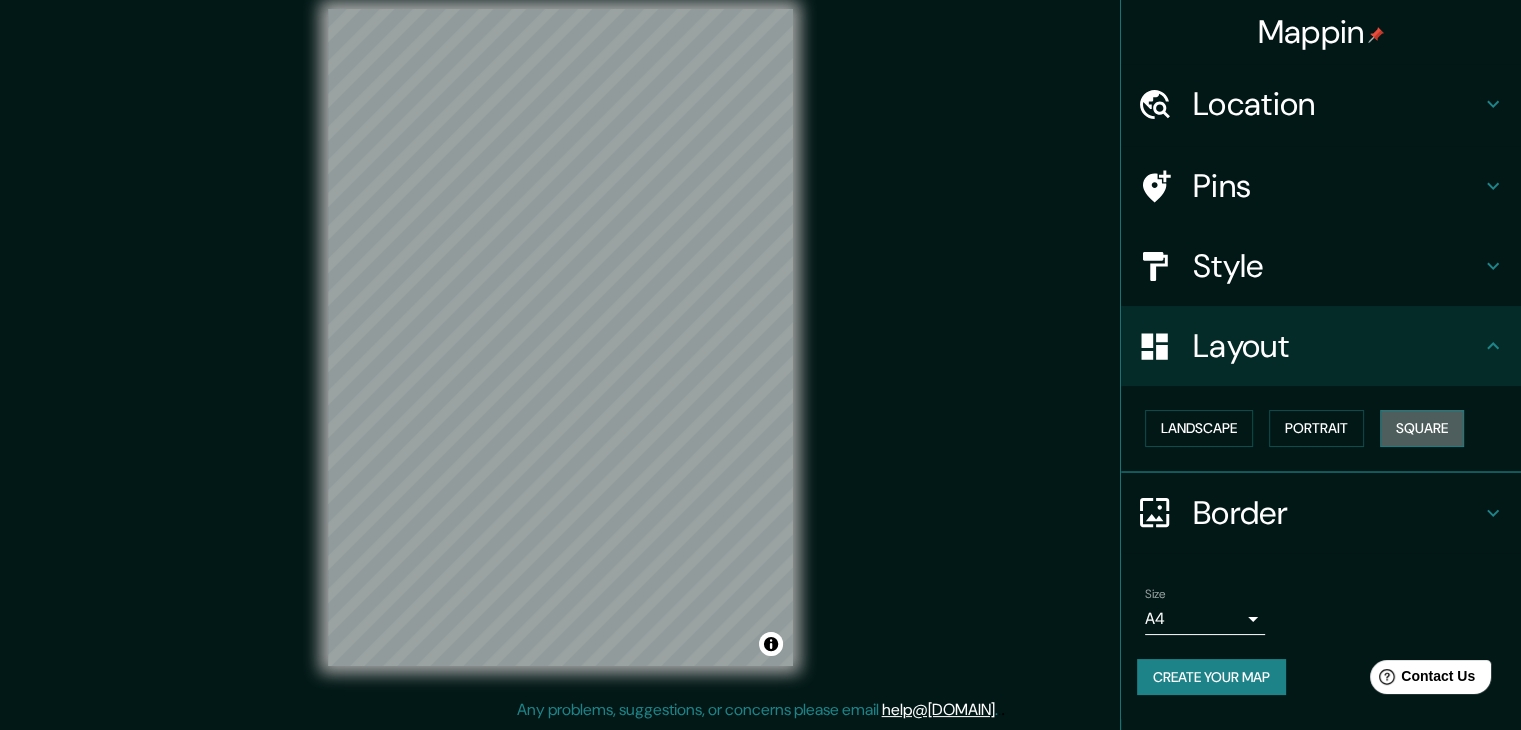 click on "Square" at bounding box center [1422, 428] 